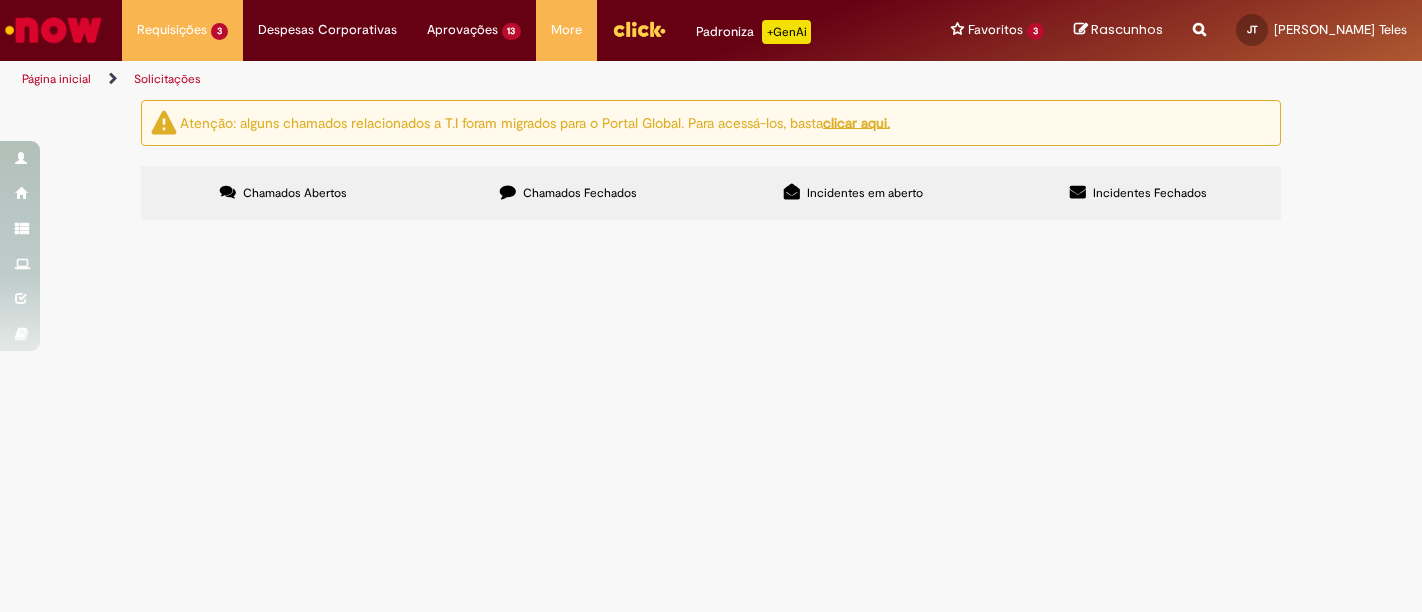 scroll, scrollTop: 0, scrollLeft: 0, axis: both 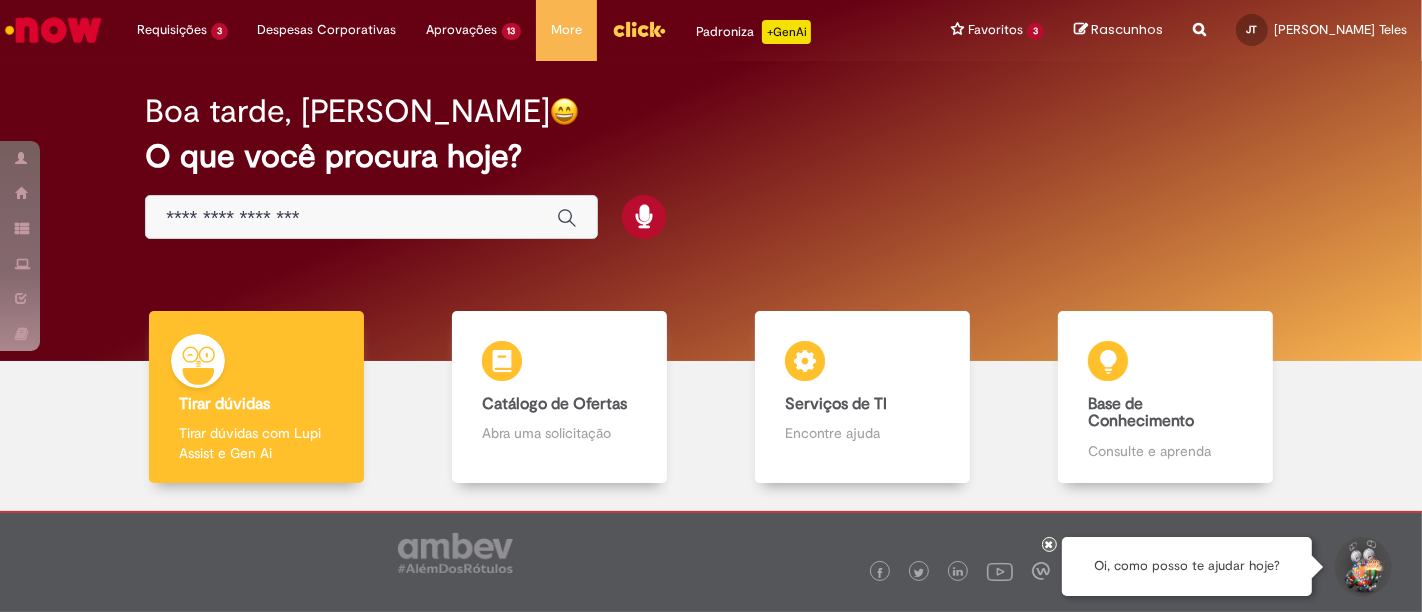 click at bounding box center (351, 218) 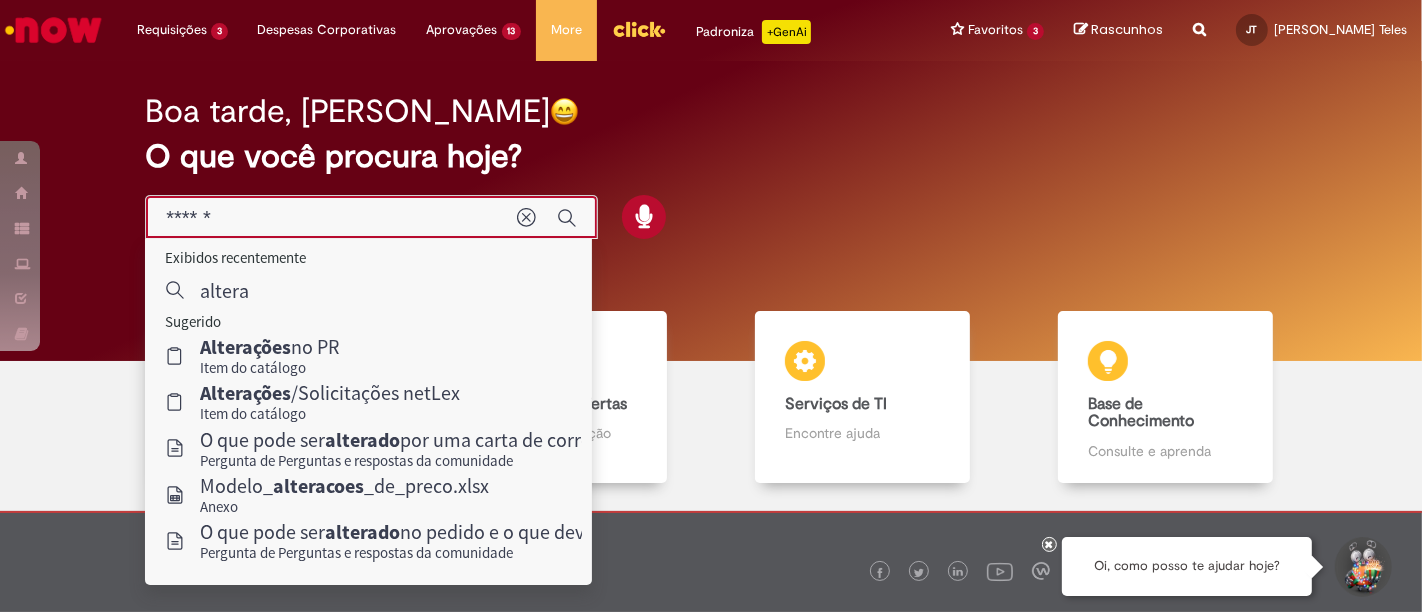click on "******" at bounding box center (331, 218) 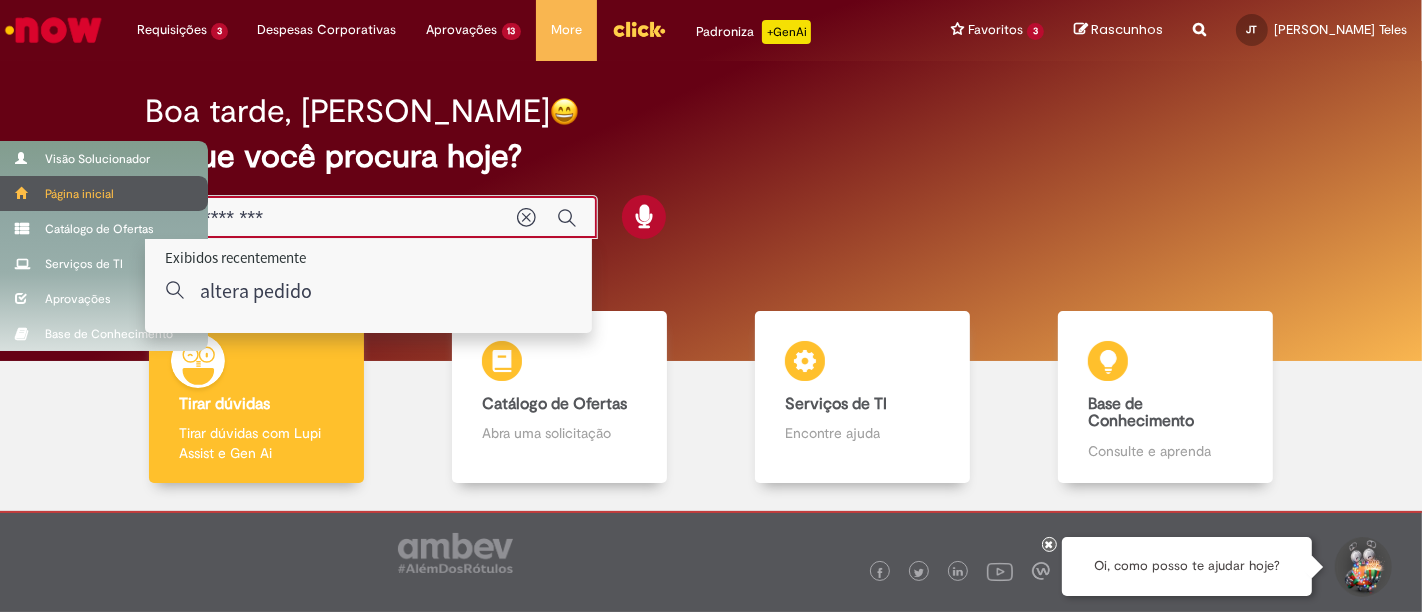 drag, startPoint x: 320, startPoint y: 225, endPoint x: 18, endPoint y: 187, distance: 304.38135 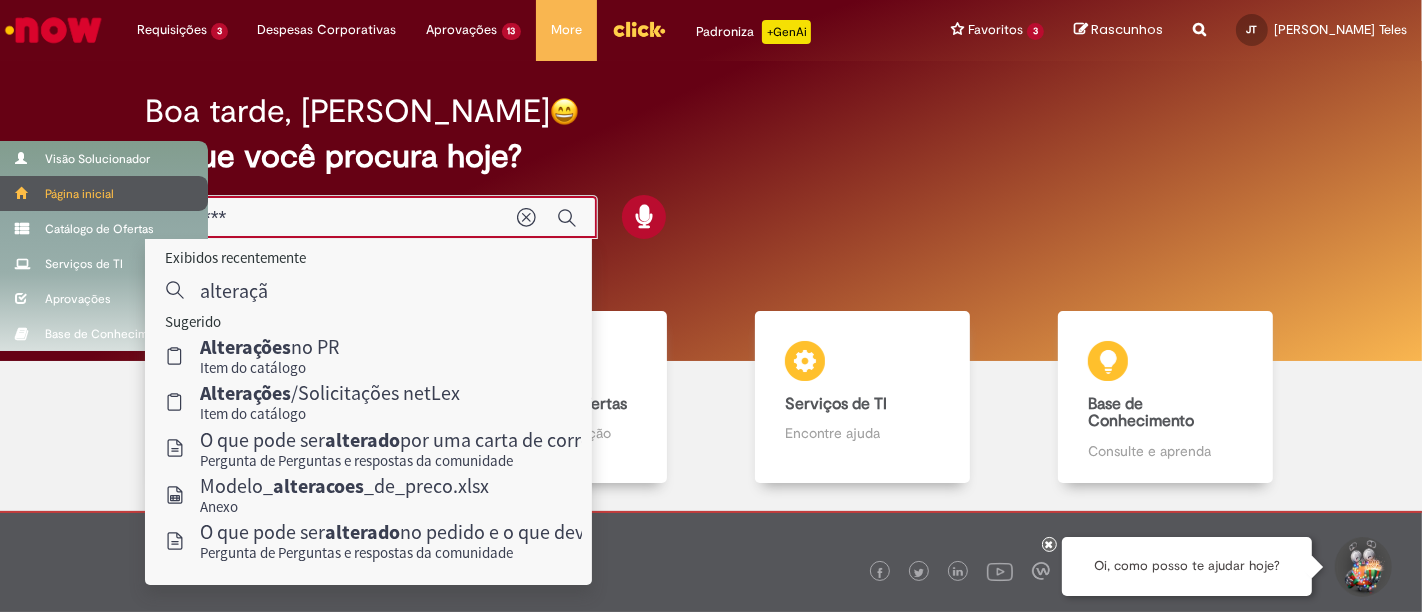 type on "*********" 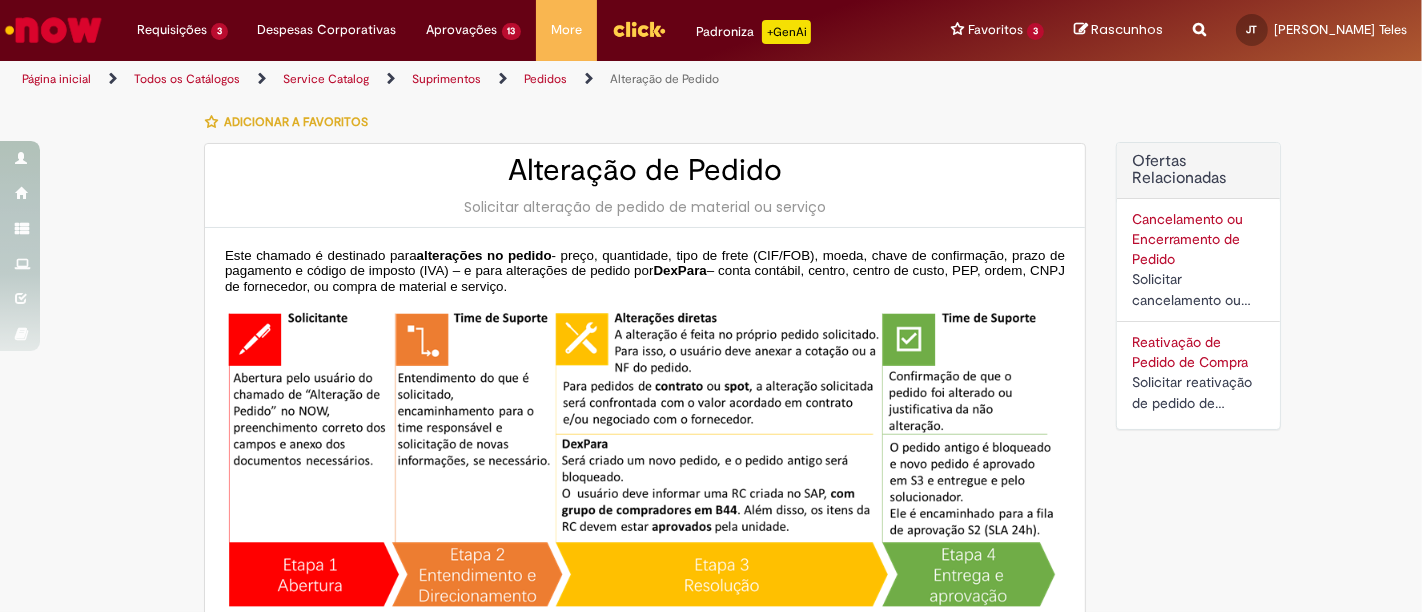 type on "********" 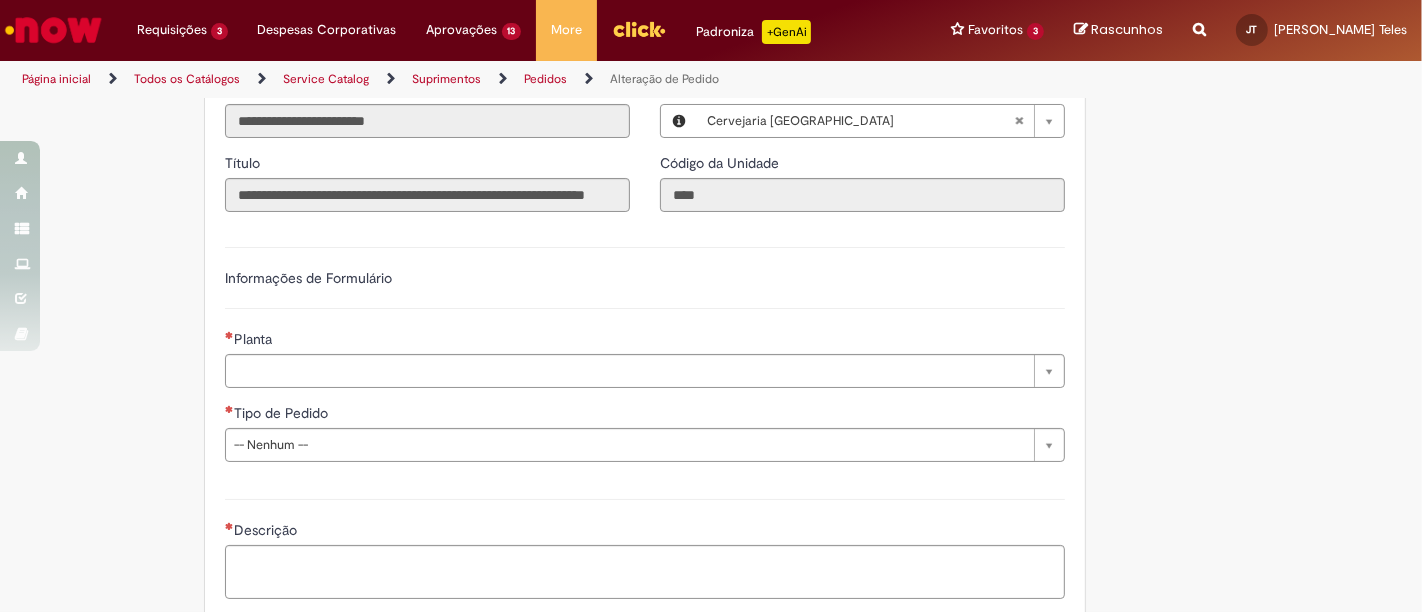 scroll, scrollTop: 1111, scrollLeft: 0, axis: vertical 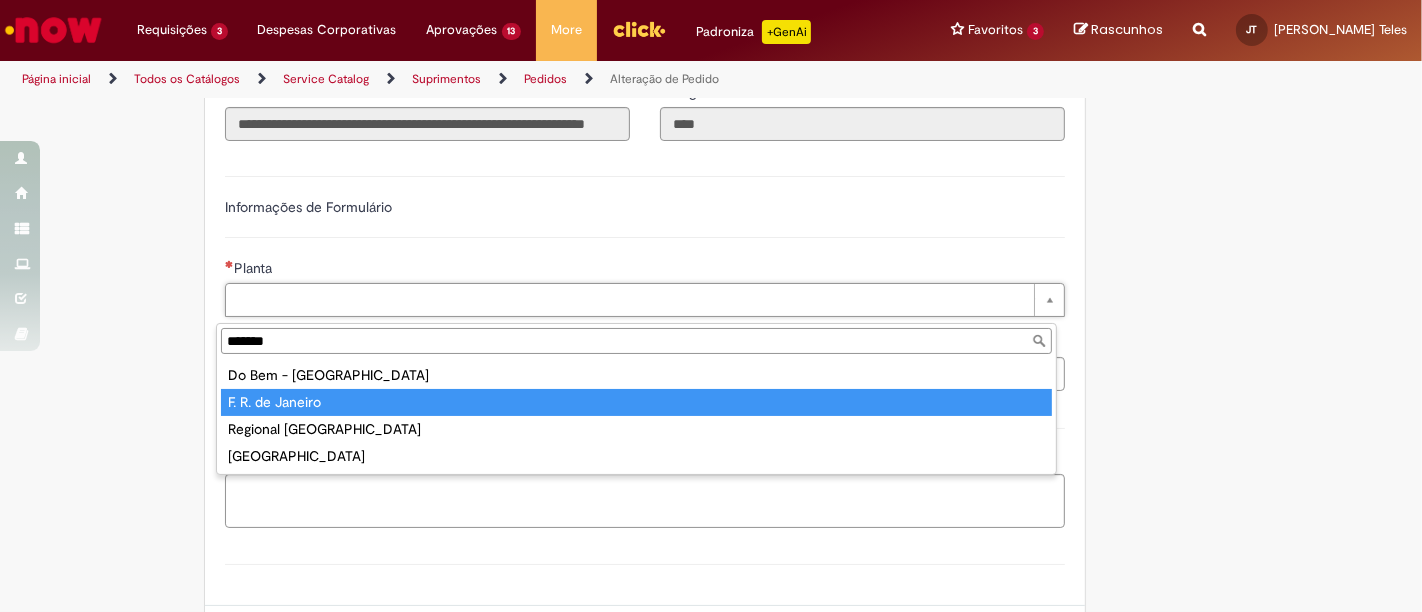 type on "*******" 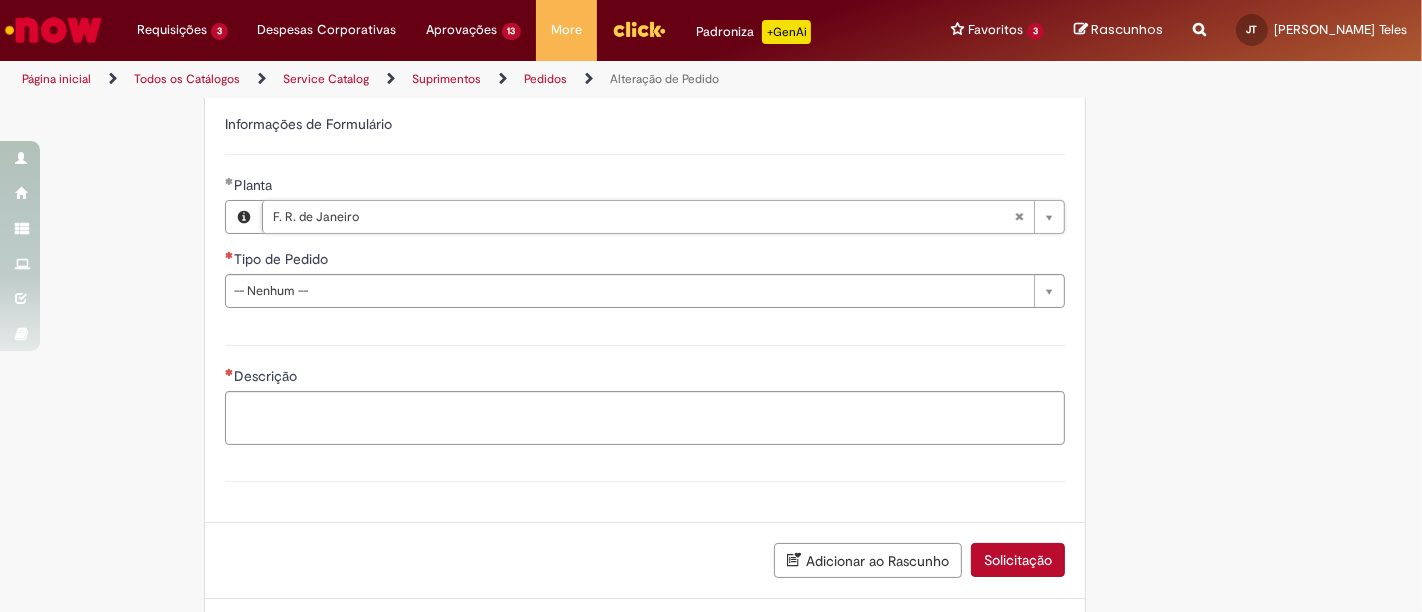 scroll, scrollTop: 1222, scrollLeft: 0, axis: vertical 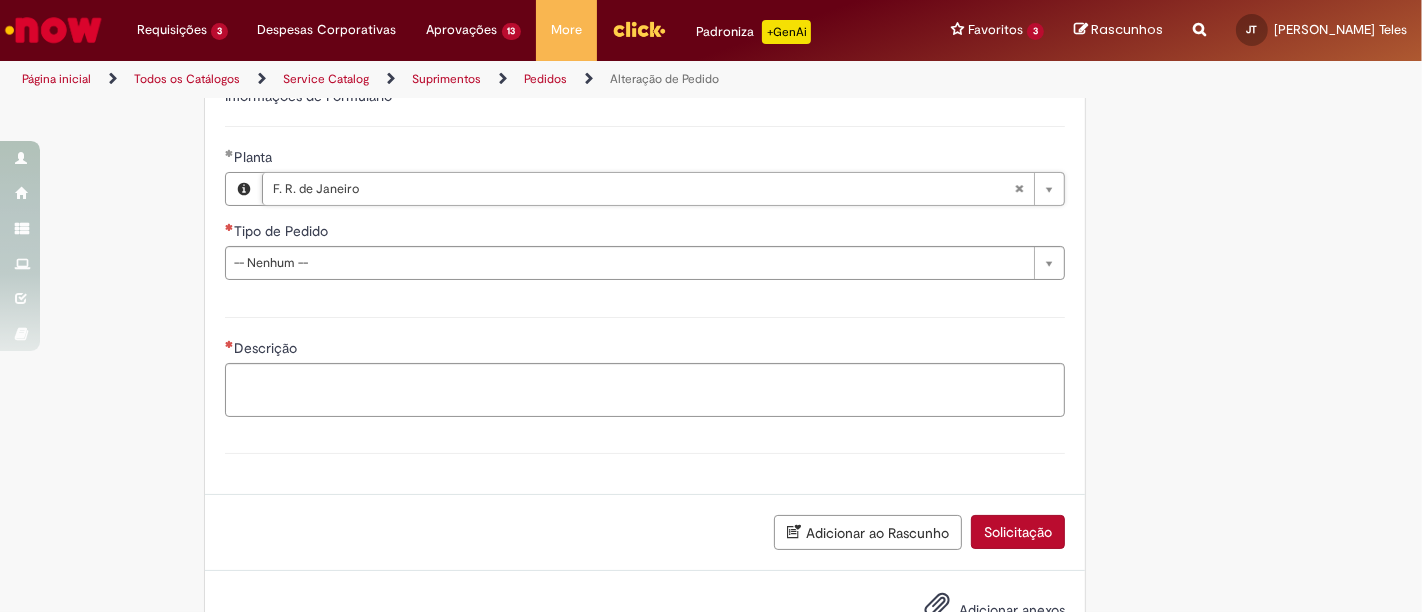 click on "**********" at bounding box center (645, 170) 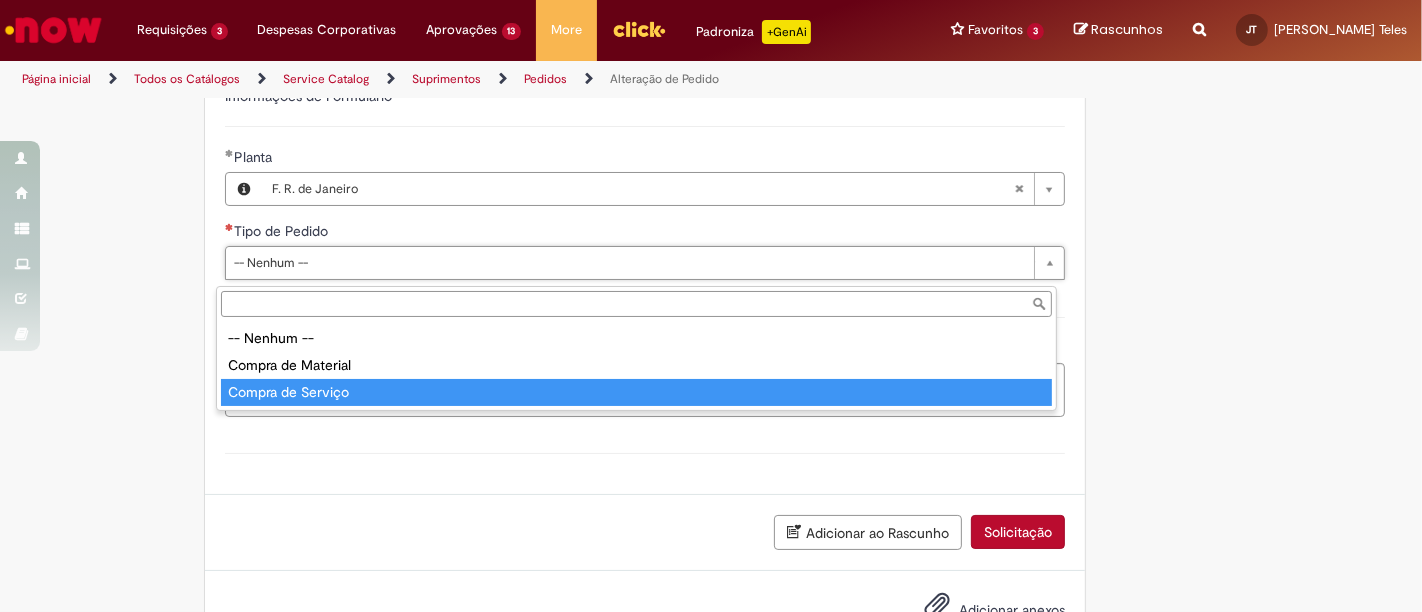 type on "**********" 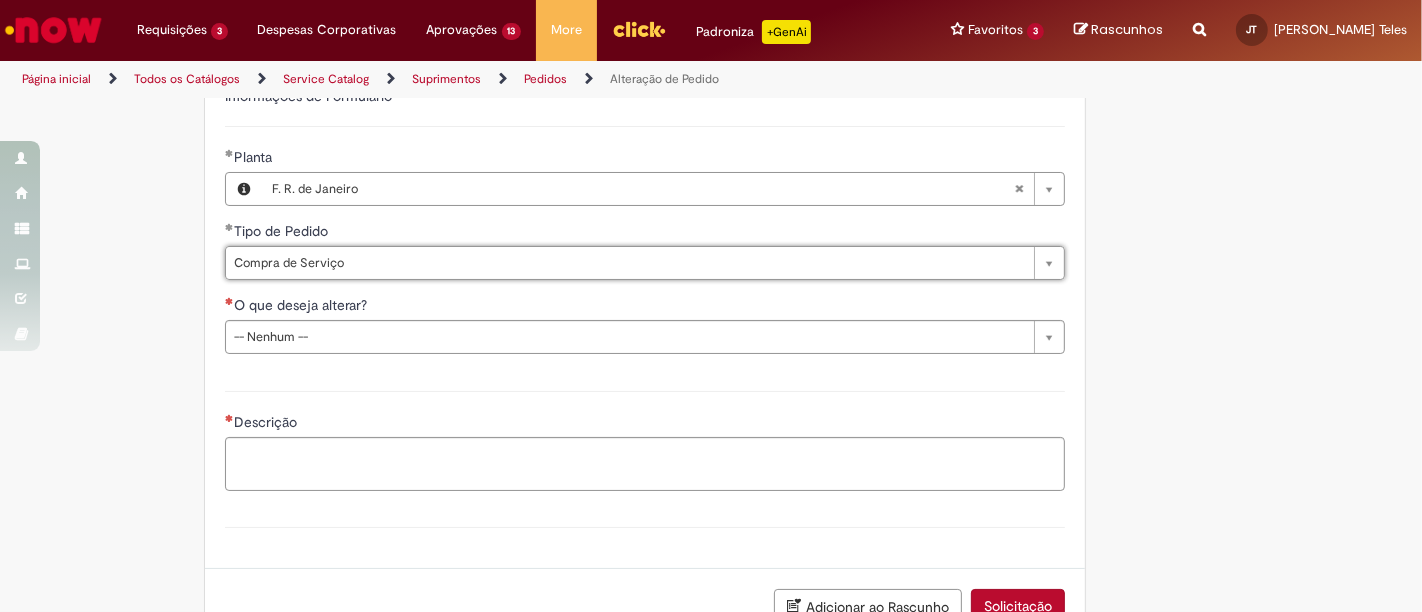 click on "Adicionar a Favoritos
Alteração de Pedido
Solicitar alteração de pedido de material ou serviço
Este chamado é destinado para  alterações no pedido  - preço, quantidade, tipo de frete (CIF/FOB), moeda, chave de confirmação, prazo de pagamento e código de imposto (IVA) – e para alterações de pedido por  DexPara  – conta contábil, centro, centro de custo, PEP, ordem, CNPJ de fornecedor, ou compra de material e serviço.
INFORMAÇÕES IMPORTANTES PARA ALTERAÇÃO DE PREÇO:
Pedidos de contrato:  A solicitação será confrontada com o valor acordado  em contrato  e só será modificado caso seja identificado algum  erro  na negociação ou no cálculo do preço.
É obrigatório anexar o e-mail com a solicitação do fornecedor!
O prazo para atendimento da NIMBI e NOW é o mesmo (3 dias úteis):  Favor orientar o fornecedor a marcar pendência na" at bounding box center (711, -185) 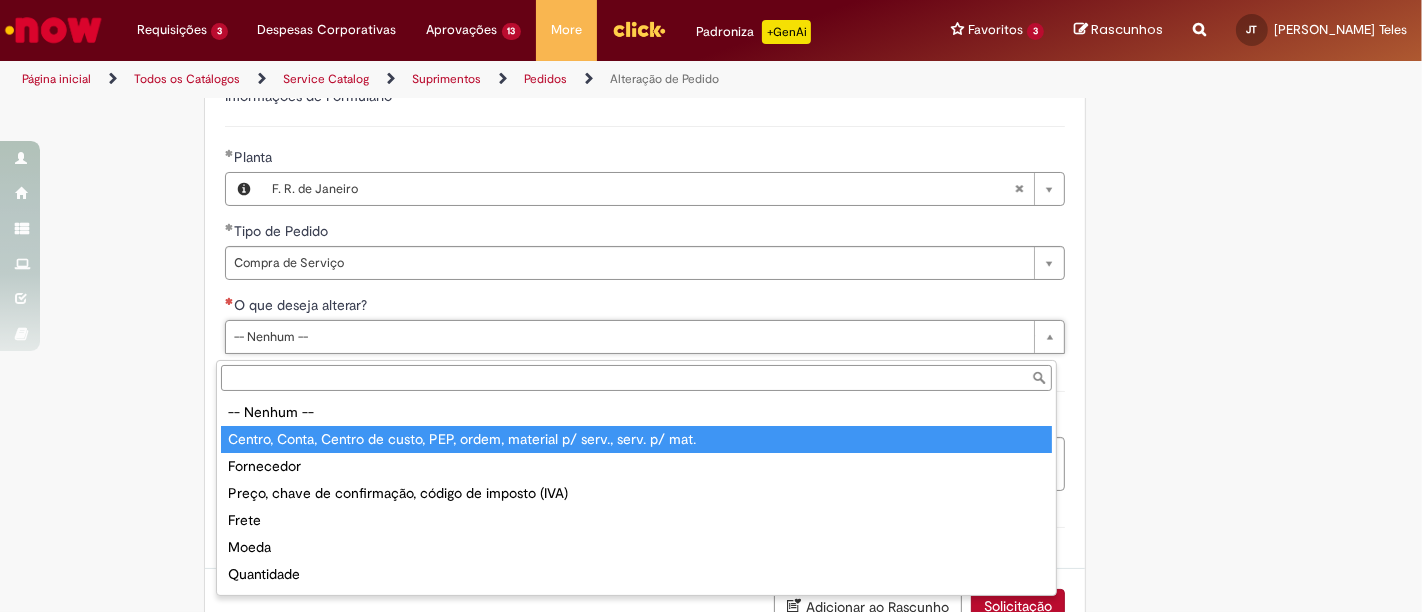 drag, startPoint x: 613, startPoint y: 429, endPoint x: 630, endPoint y: 435, distance: 18.027756 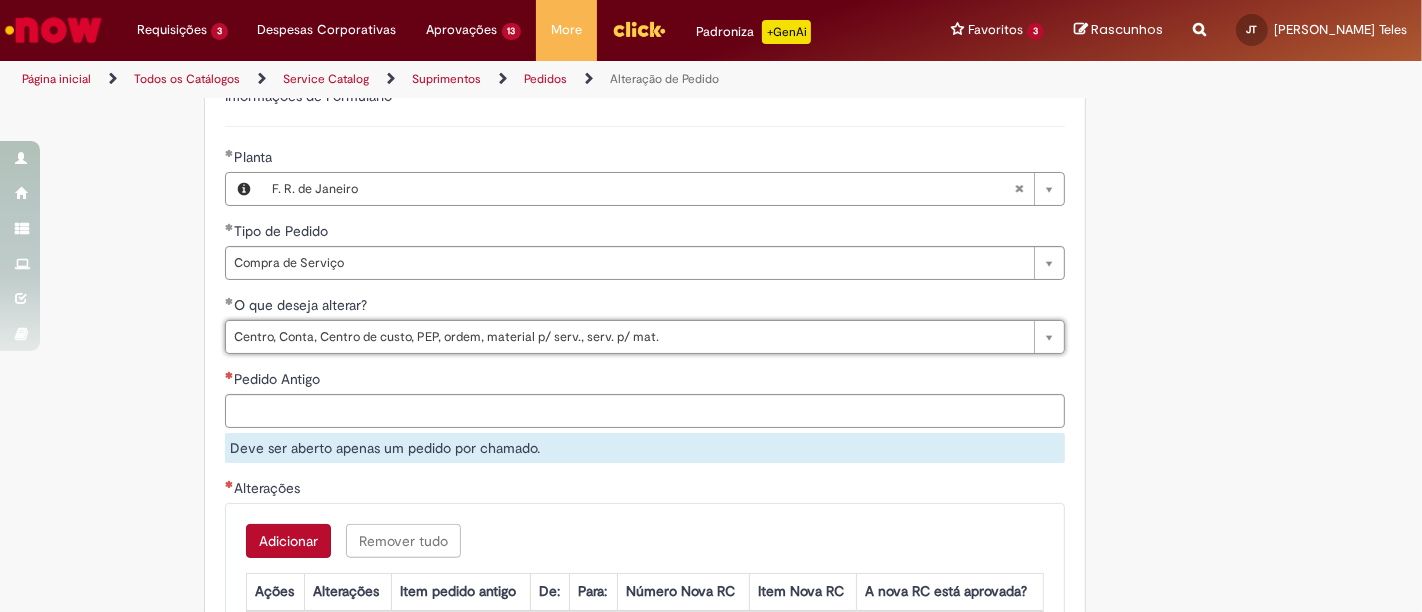scroll, scrollTop: 1333, scrollLeft: 0, axis: vertical 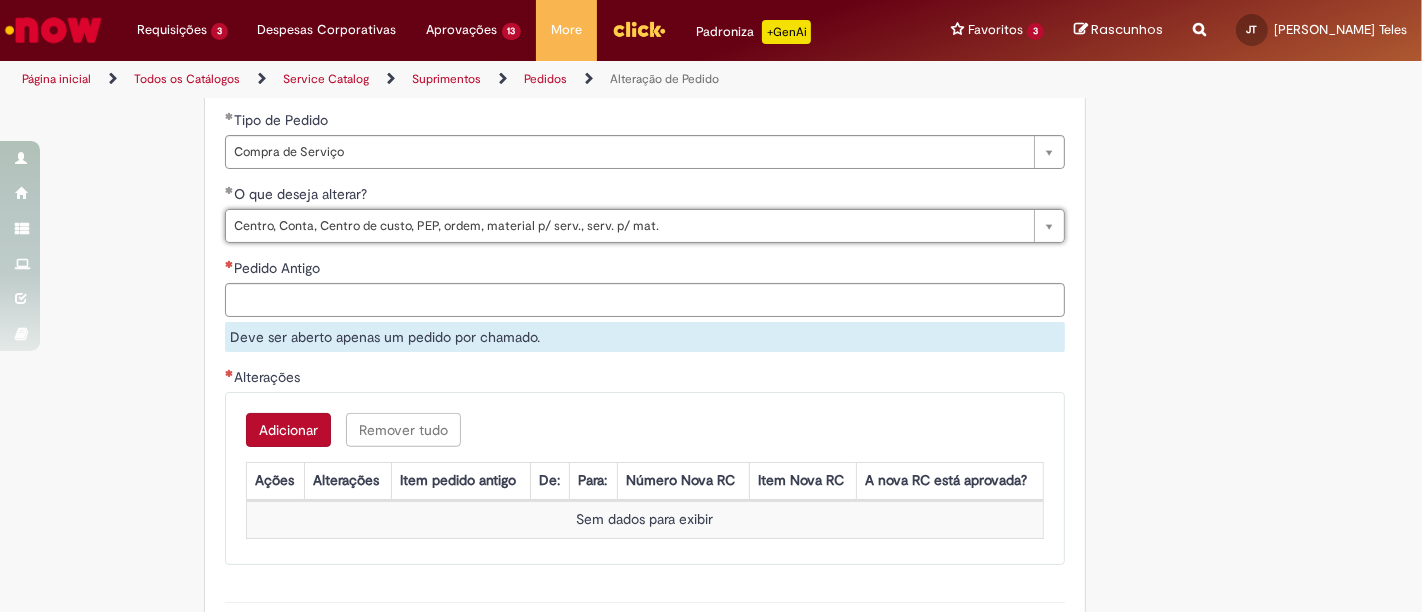 click on "Adicionar a Favoritos
Alteração de Pedido
Solicitar alteração de pedido de material ou serviço
Este chamado é destinado para  alterações no pedido  - preço, quantidade, tipo de frete (CIF/FOB), moeda, chave de confirmação, prazo de pagamento e código de imposto (IVA) – e para alterações de pedido por  DexPara  – conta contábil, centro, centro de custo, PEP, ordem, CNPJ de fornecedor, ou compra de material e serviço.
INFORMAÇÕES IMPORTANTES PARA ALTERAÇÃO DE PREÇO:
Pedidos de contrato:  A solicitação será confrontada com o valor acordado  em contrato  e só será modificado caso seja identificado algum  erro  na negociação ou no cálculo do preço.
É obrigatório anexar o e-mail com a solicitação do fornecedor!
O prazo para atendimento da NIMBI e NOW é o mesmo (3 dias úteis):  Favor orientar o fornecedor a marcar pendência na" at bounding box center [711, -135] 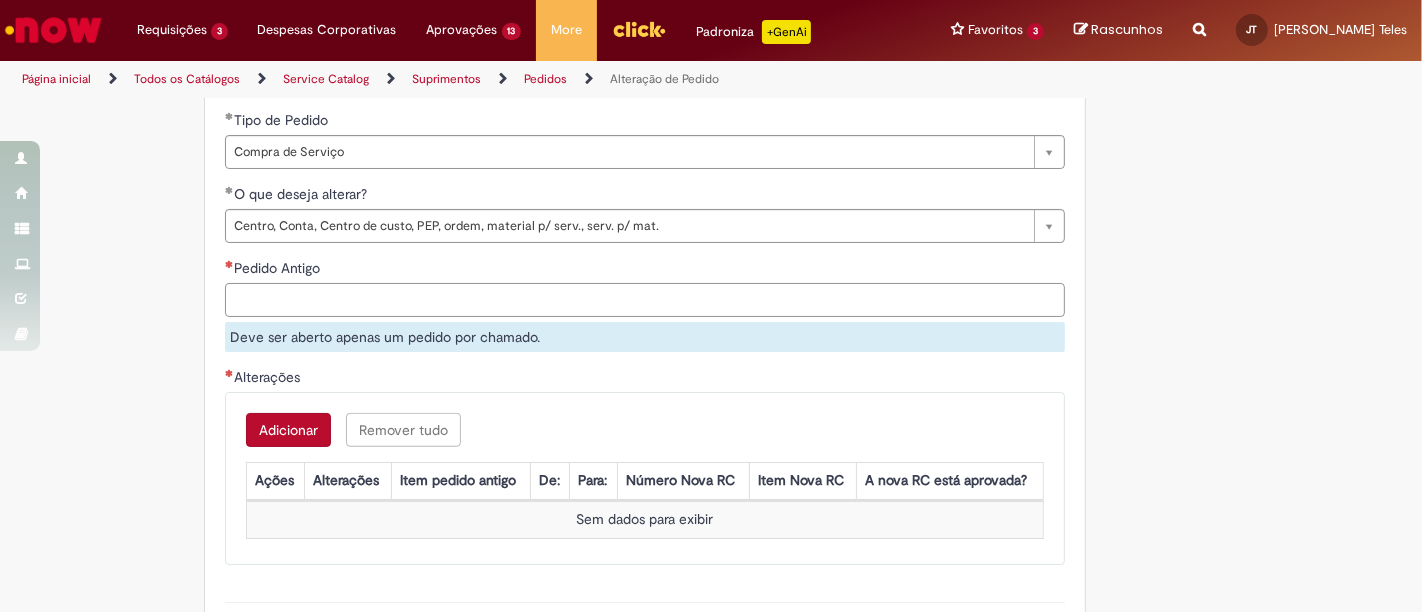 click on "Pedido Antigo" at bounding box center (645, 300) 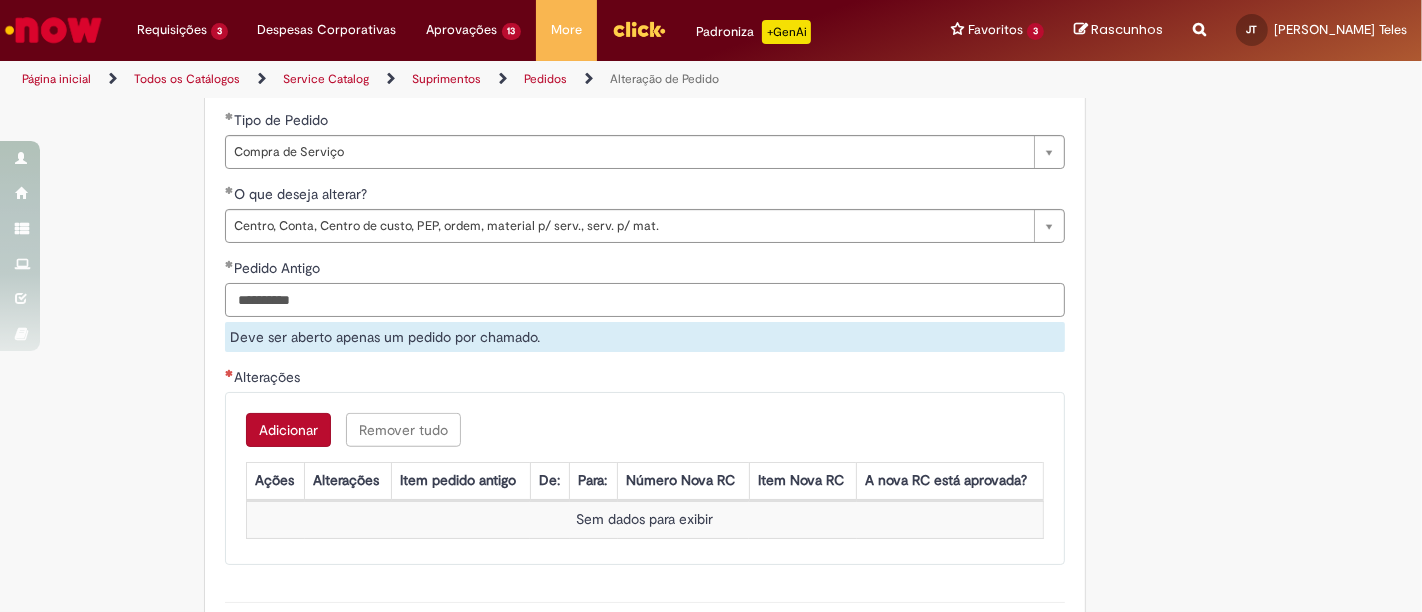 type on "**********" 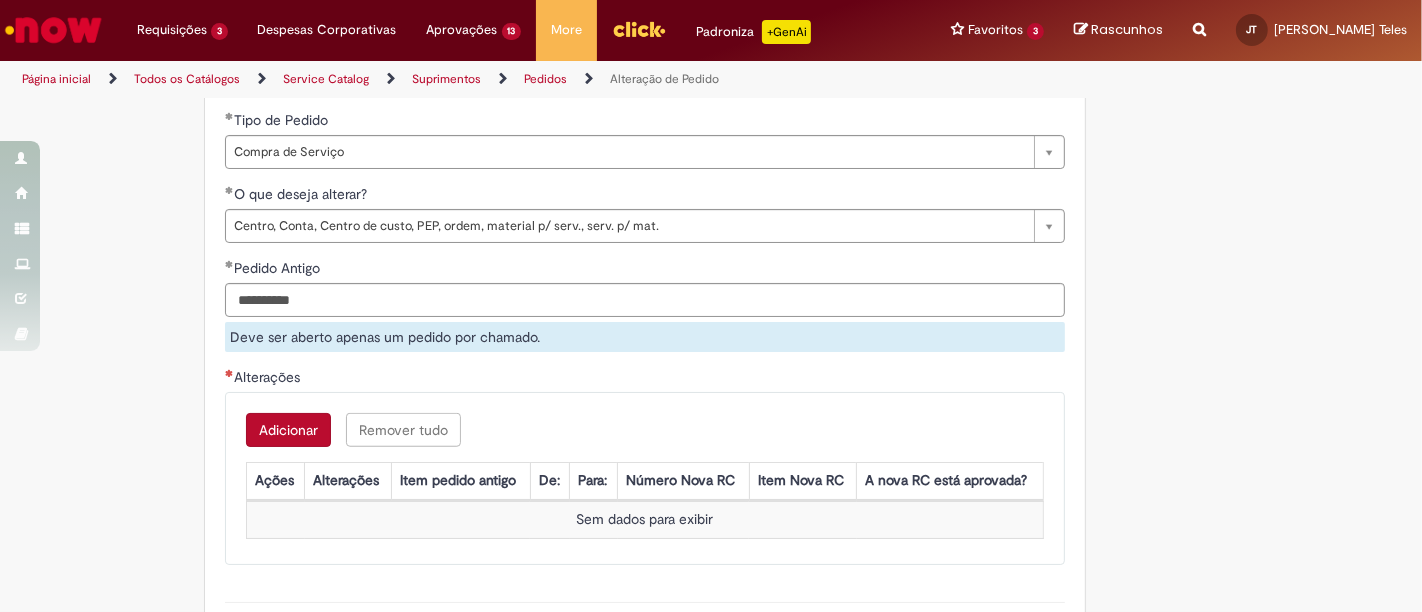 click on "Tire dúvidas com LupiAssist    +GenAI
Oi! Eu sou LupiAssist, uma Inteligência Artificial Generativa em constante aprendizado   Meu conteúdo é monitorado para trazer uma melhor experiência
Dúvidas comuns:
Só mais um instante, estou consultando nossas bases de conhecimento  e escrevendo a melhor resposta pra você!
Title
Lorem ipsum dolor sit amet    Fazer uma nova pergunta
Gerei esta resposta utilizando IA Generativa em conjunto com os nossos padrões. Em caso de divergência, os documentos oficiais prevalecerão.
Saiba mais em:
Ou ligue para:
E aí, te ajudei?
Sim, obrigado!" at bounding box center [711, -134] 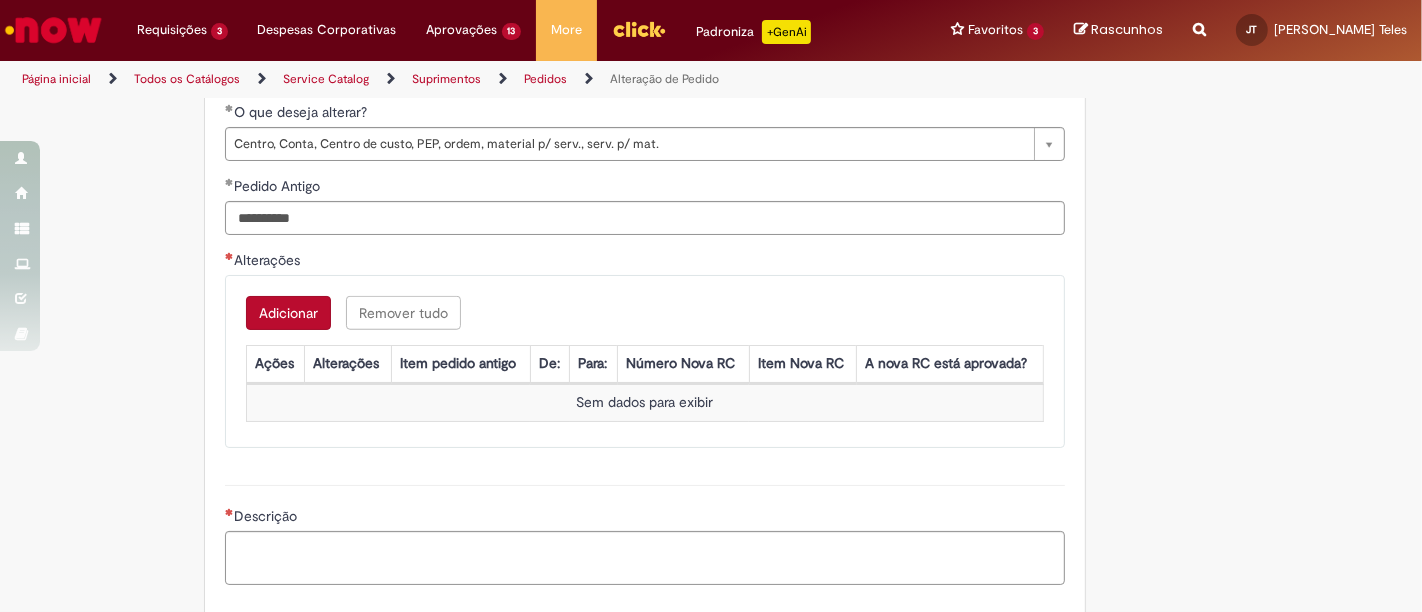 scroll, scrollTop: 1444, scrollLeft: 0, axis: vertical 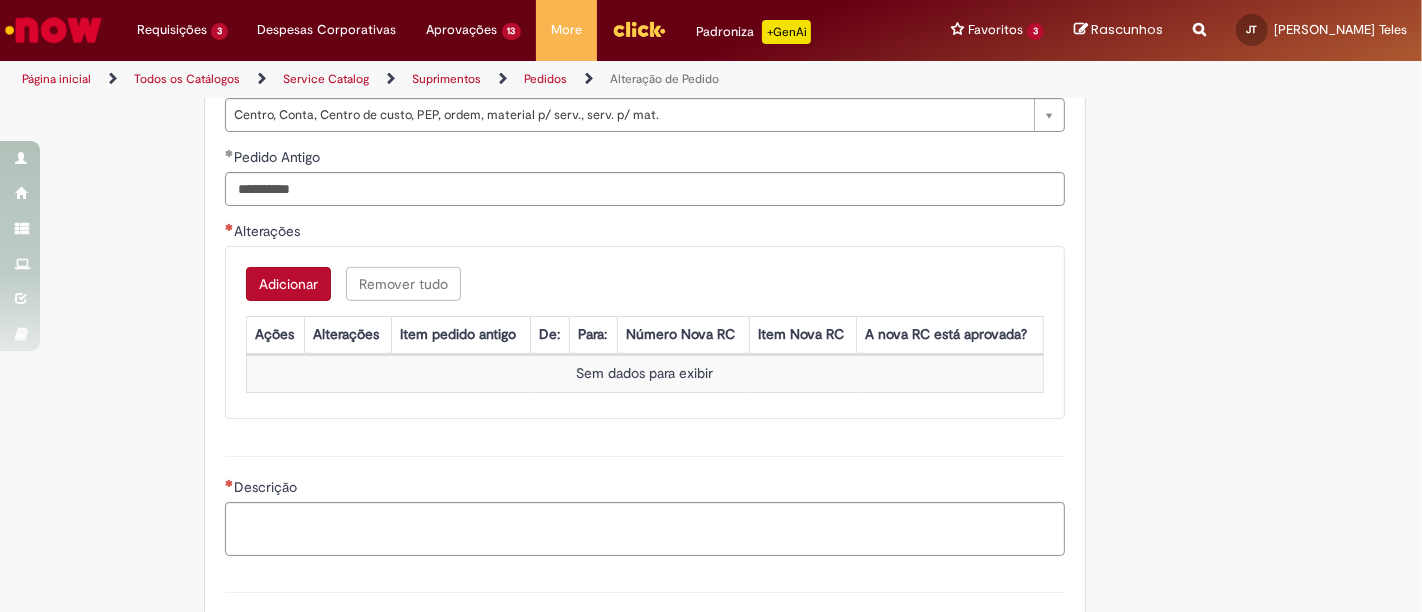 click on "Adicionar" at bounding box center [288, 284] 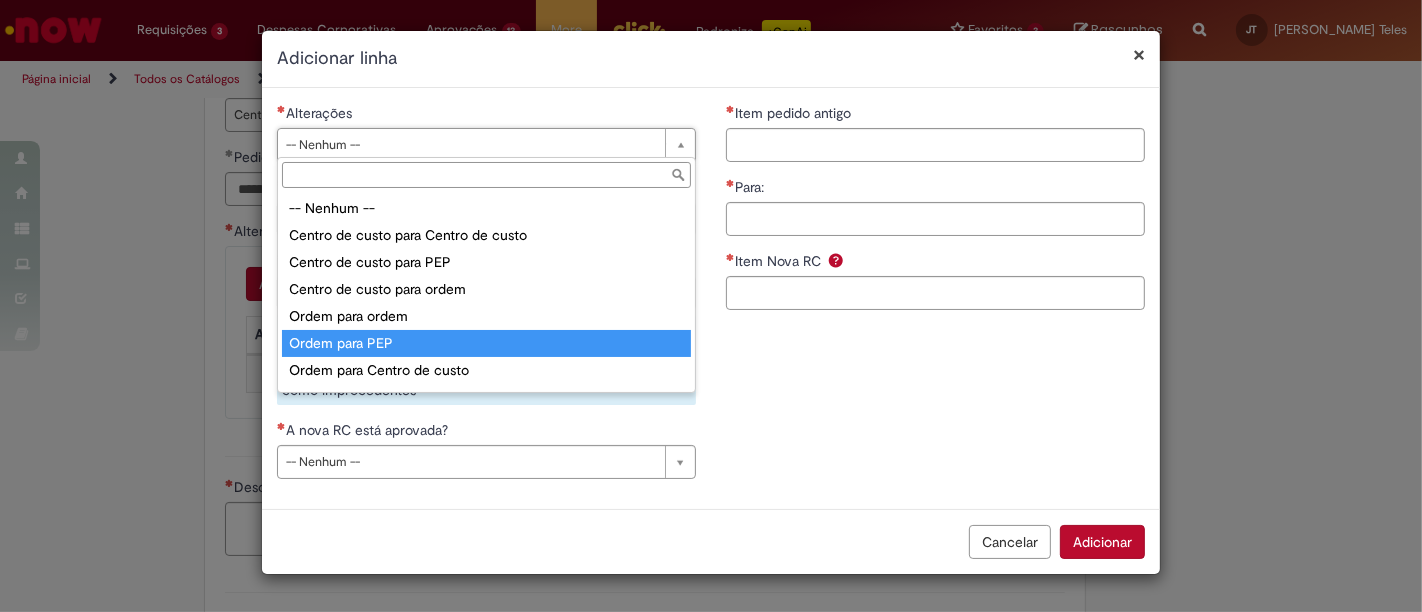 scroll, scrollTop: 0, scrollLeft: 0, axis: both 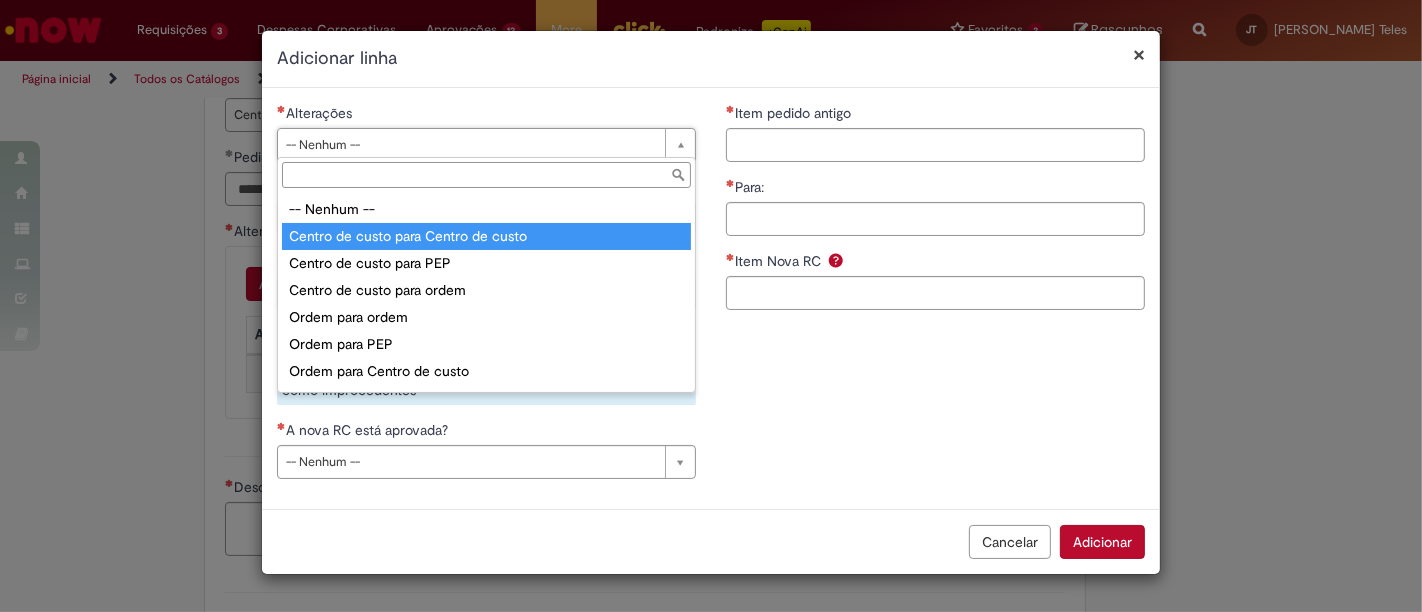 type on "**********" 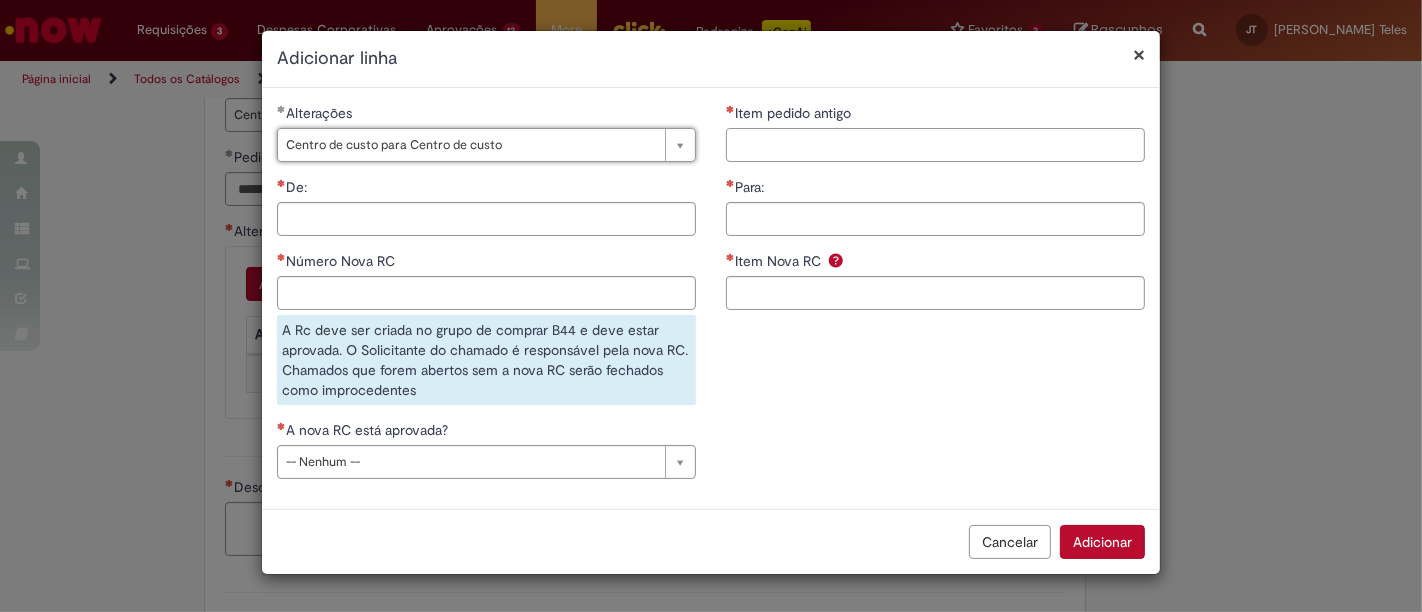 click on "Item pedido antigo" at bounding box center (935, 145) 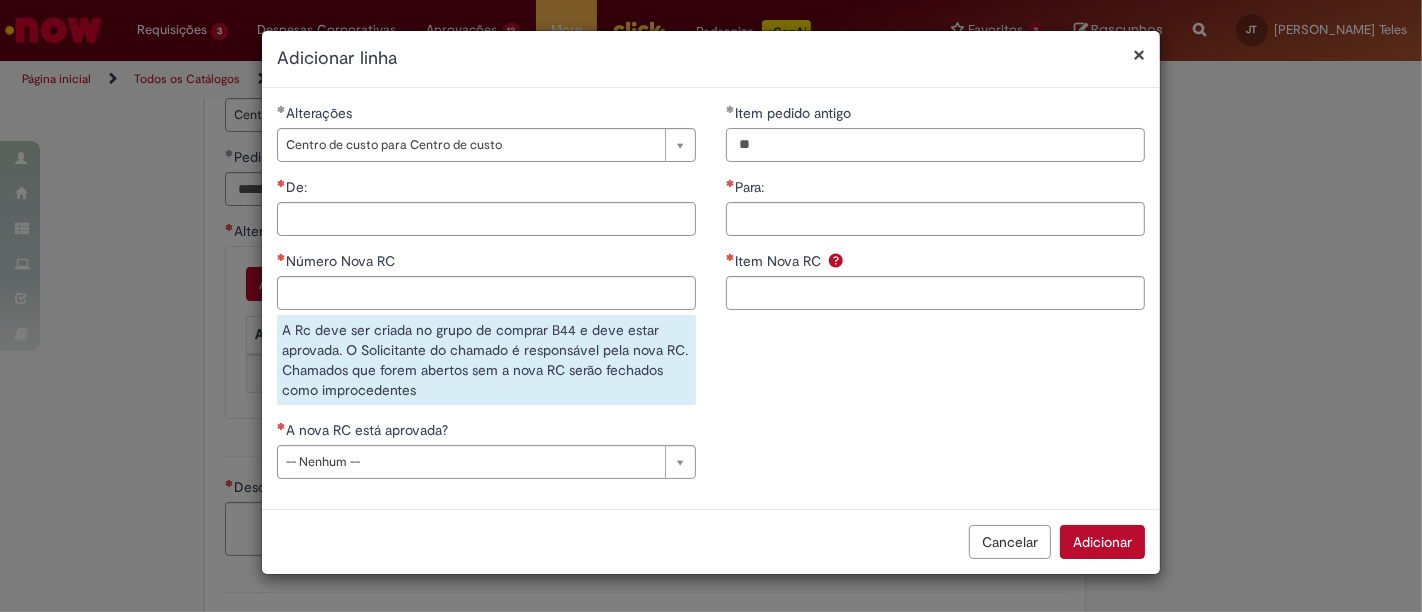 type on "**" 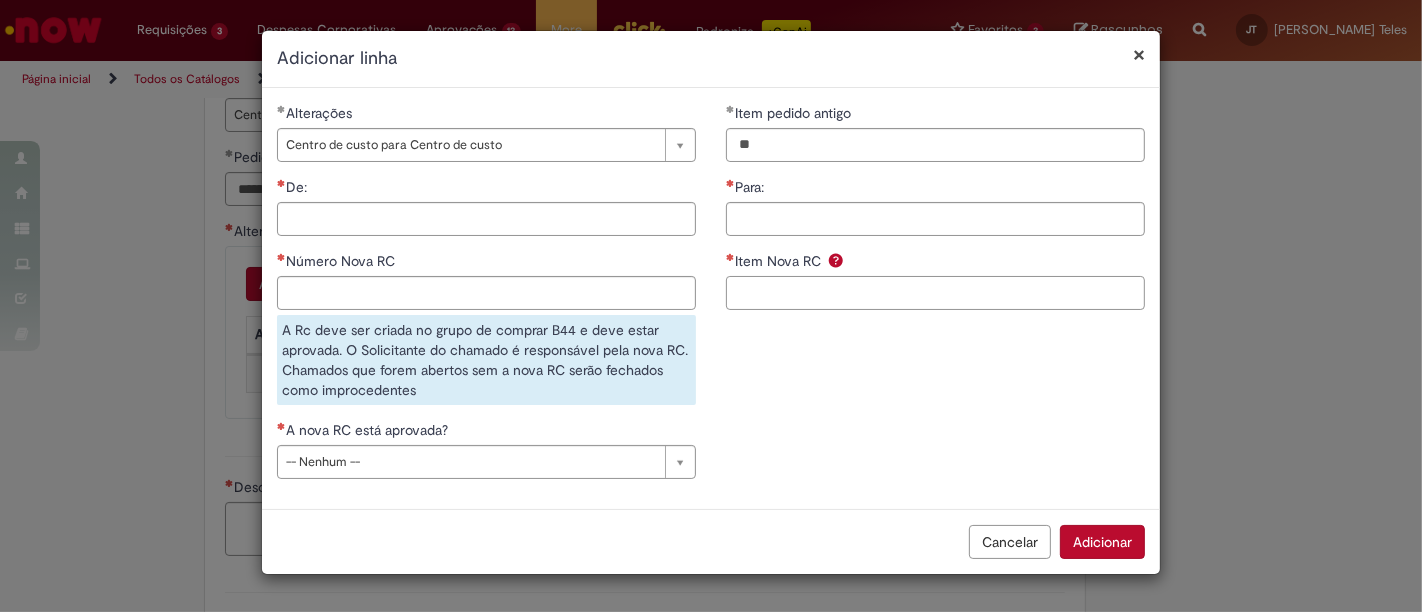 click on "Item Nova RC" at bounding box center (935, 293) 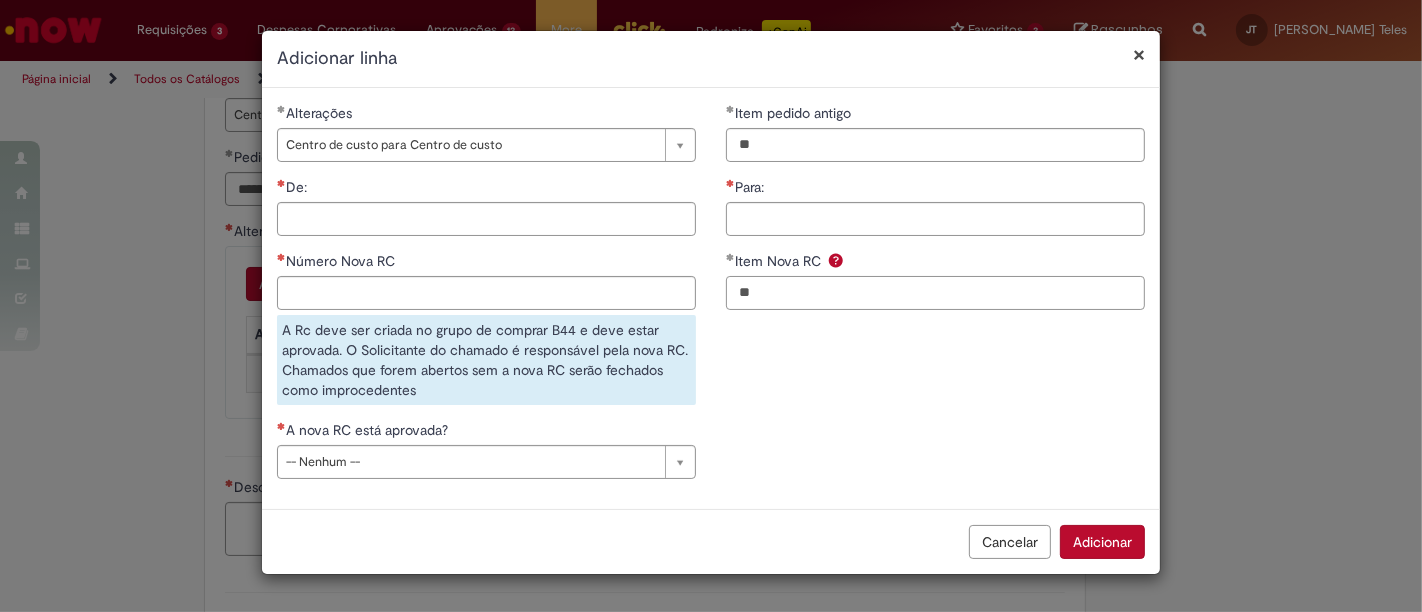 type on "**" 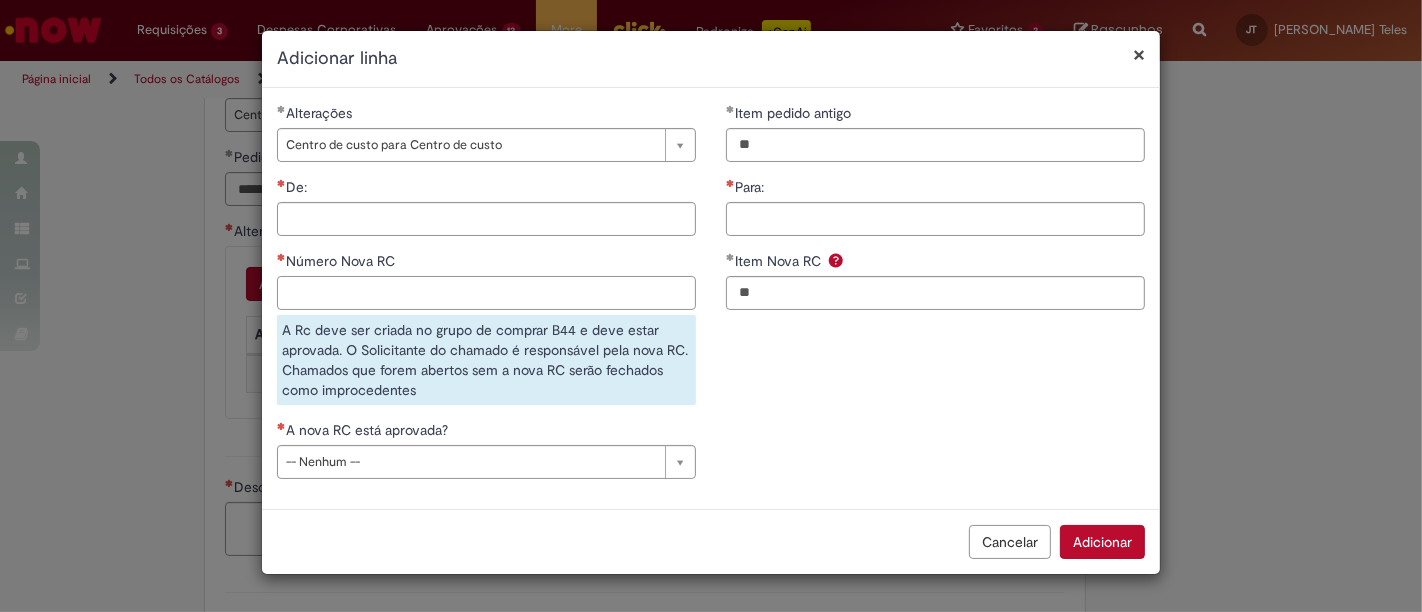 click on "Número Nova RC" at bounding box center (486, 293) 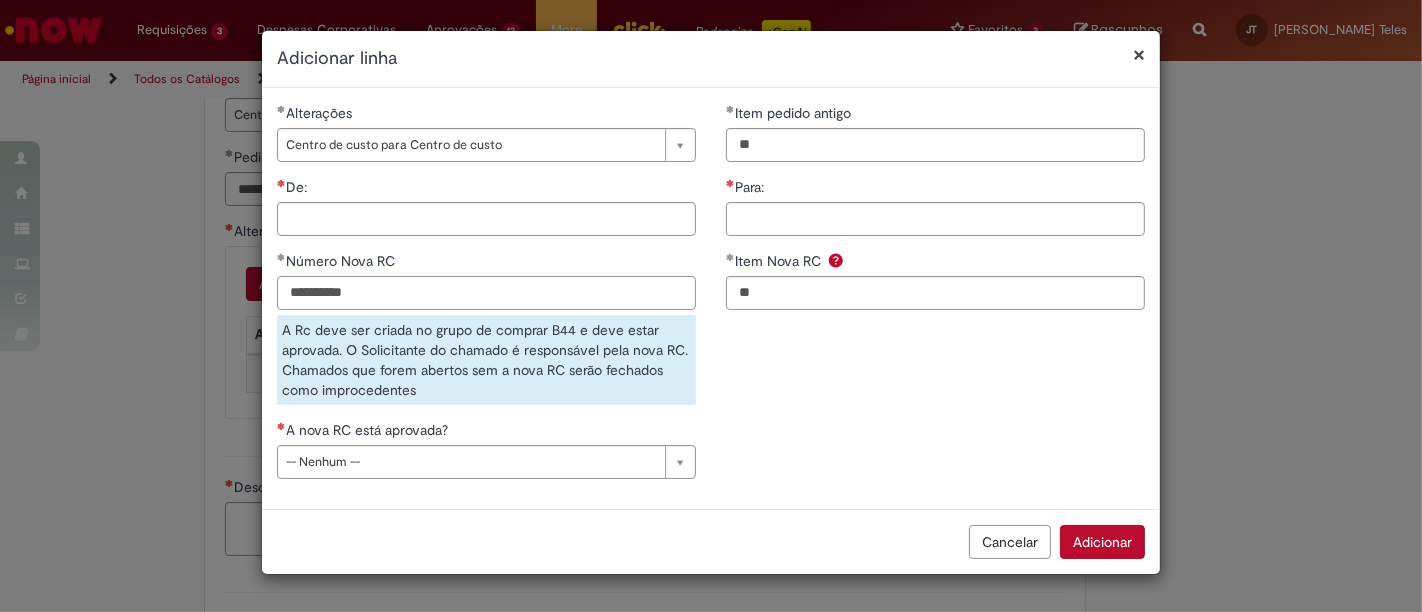 type on "**********" 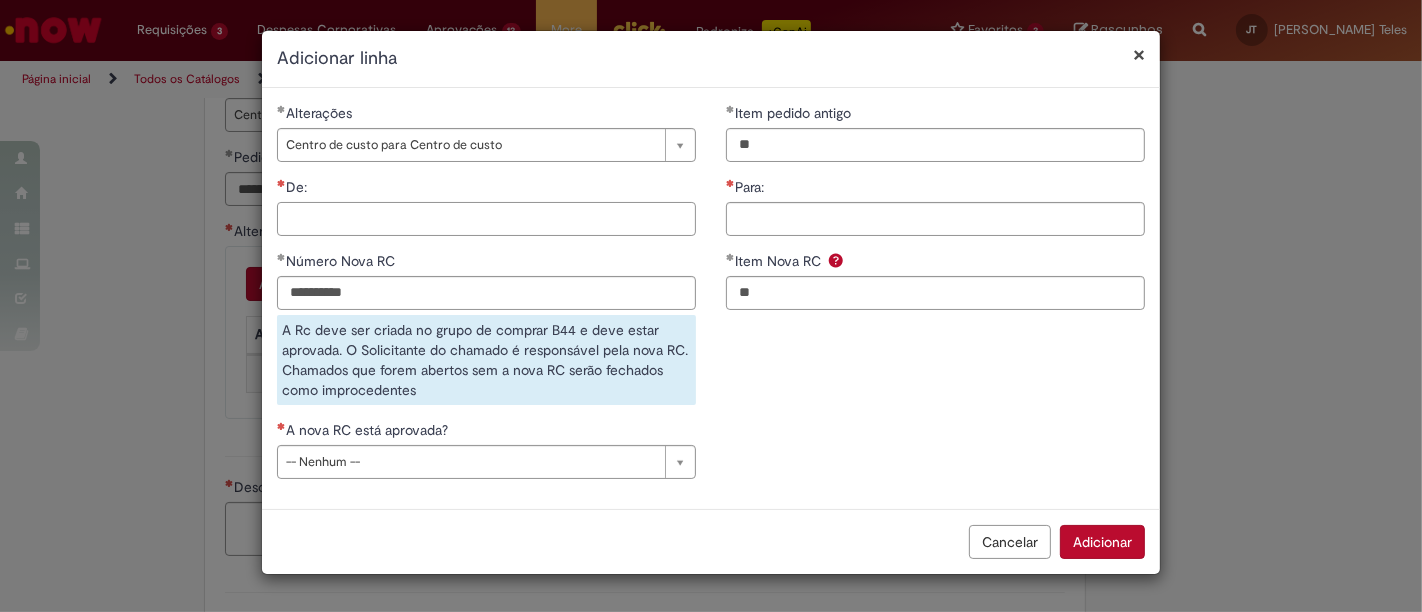 click on "De:" at bounding box center (486, 219) 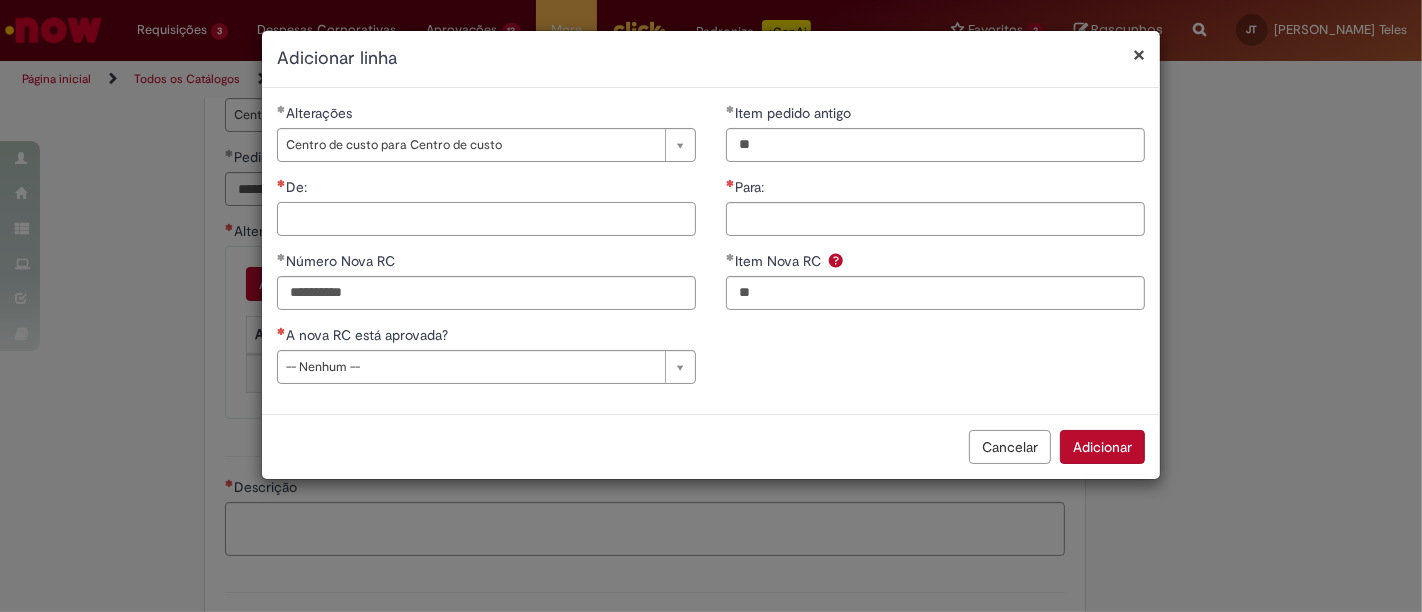 click on "De:" at bounding box center [486, 219] 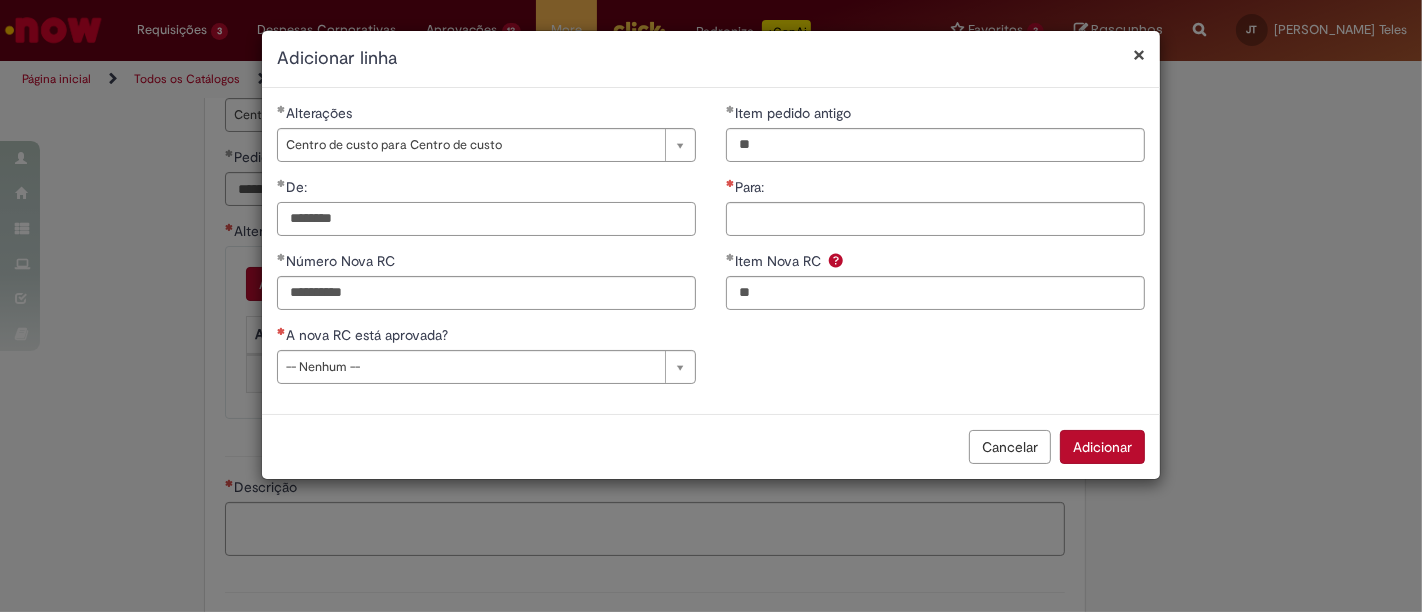 type on "********" 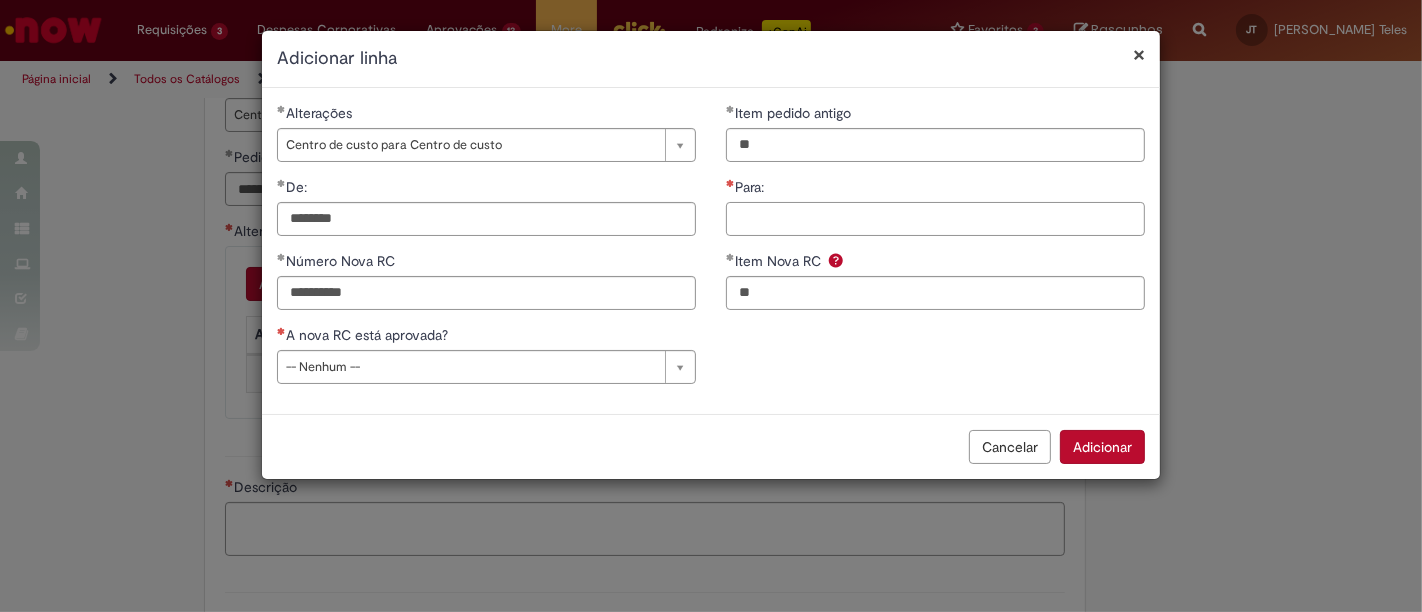 click on "Para:" at bounding box center (935, 219) 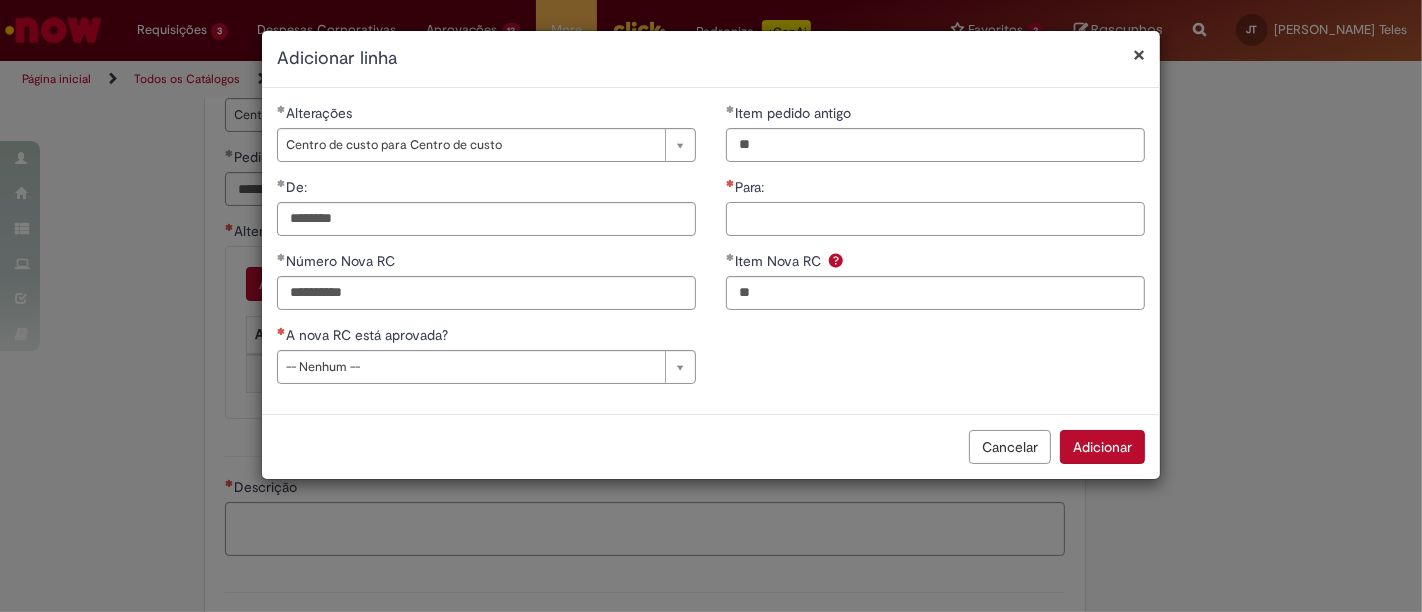 paste on "********" 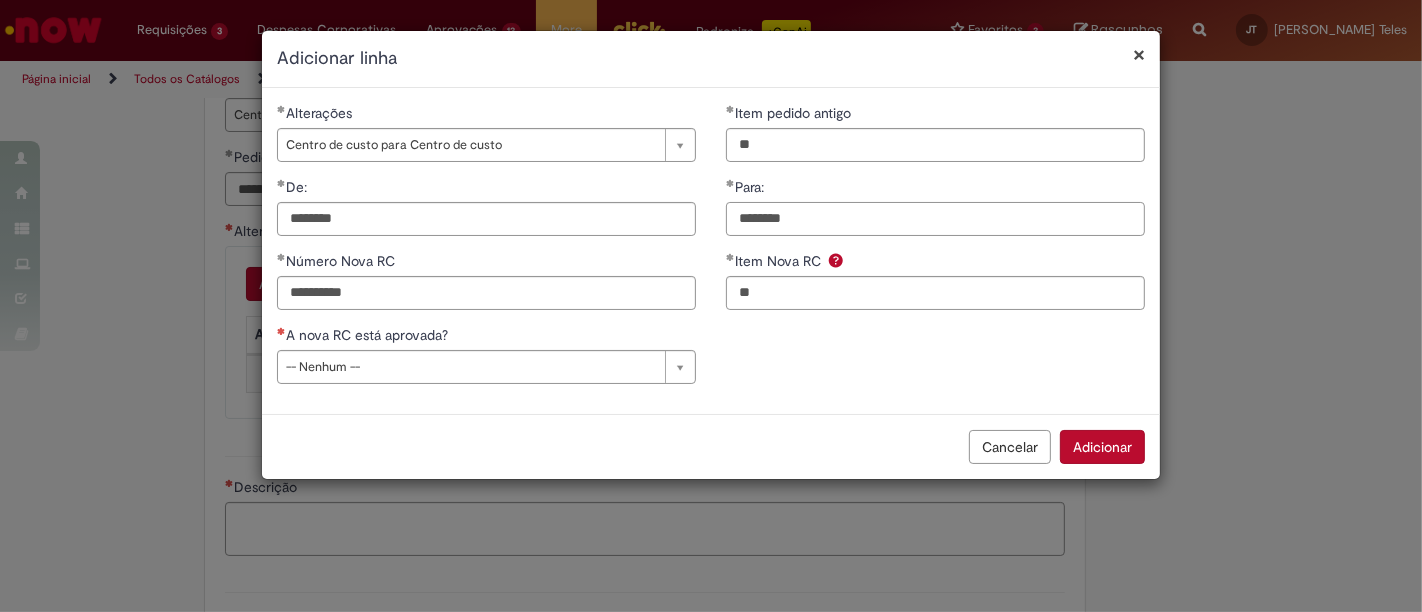 type on "********" 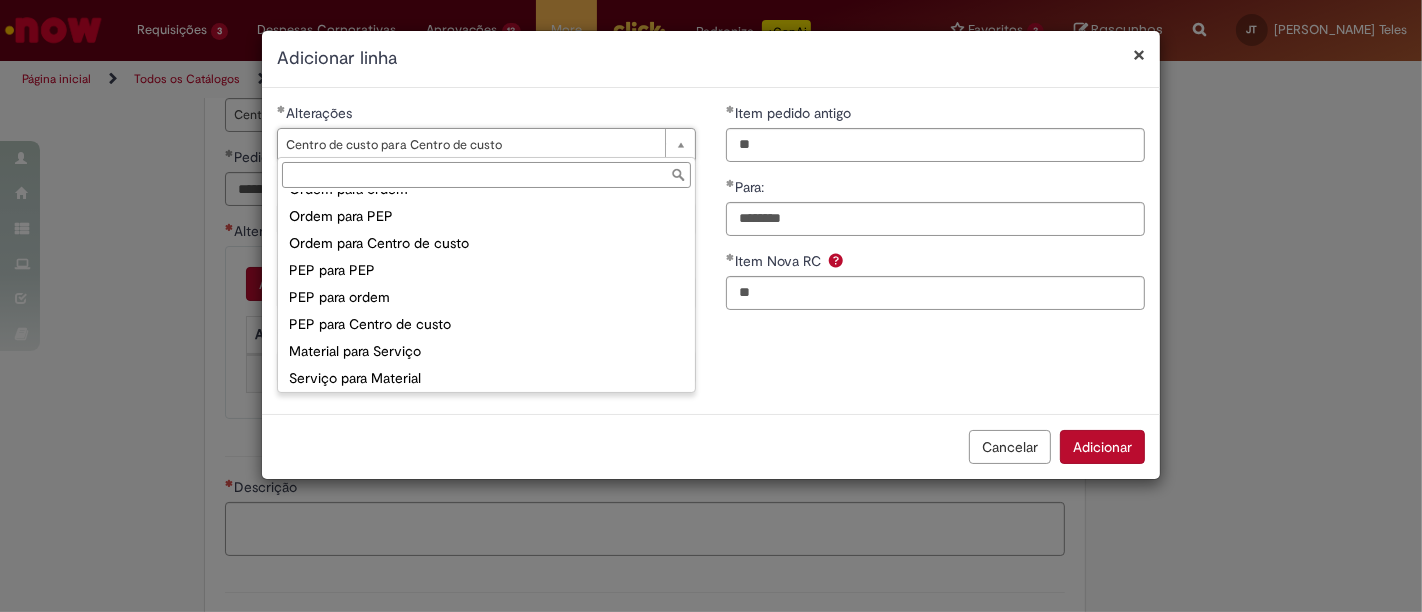 scroll, scrollTop: 158, scrollLeft: 0, axis: vertical 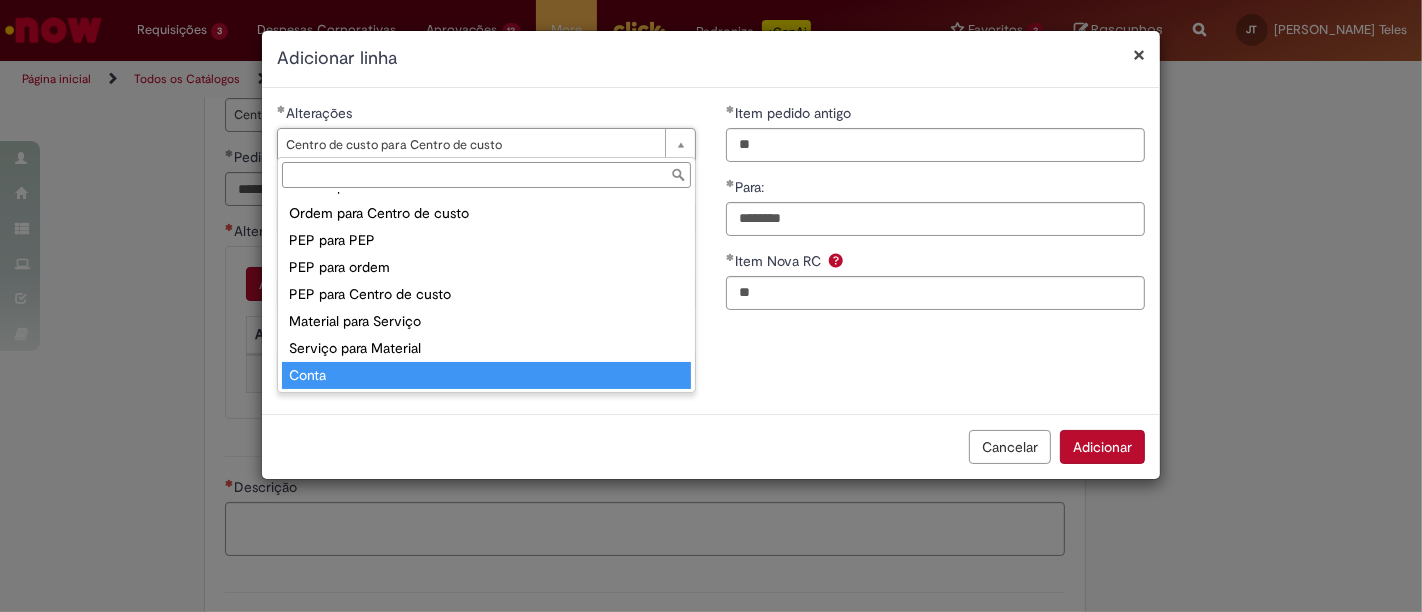 type on "*****" 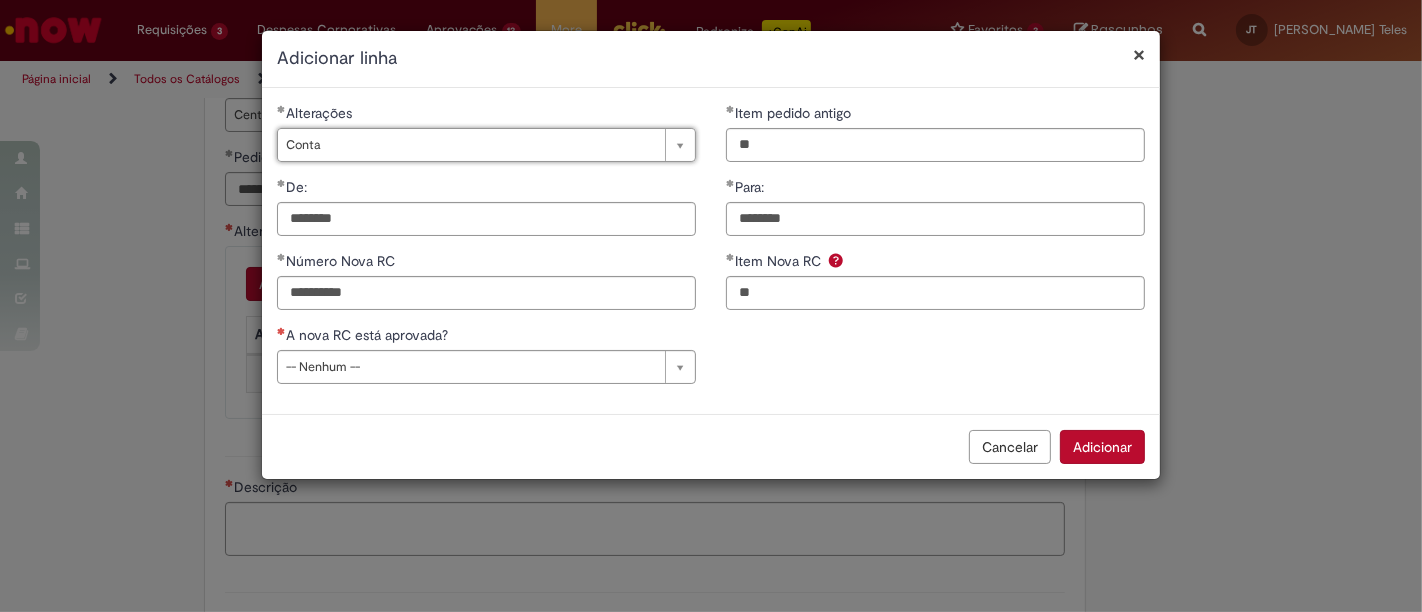 scroll, scrollTop: 0, scrollLeft: 37, axis: horizontal 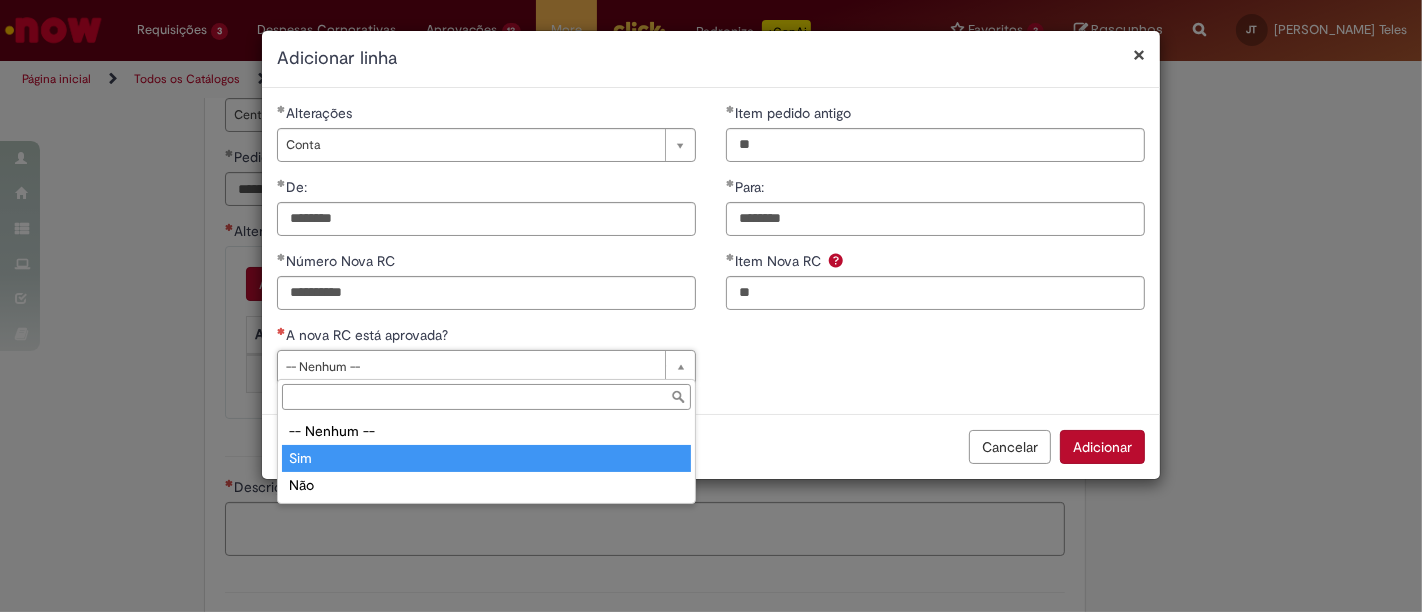 type on "***" 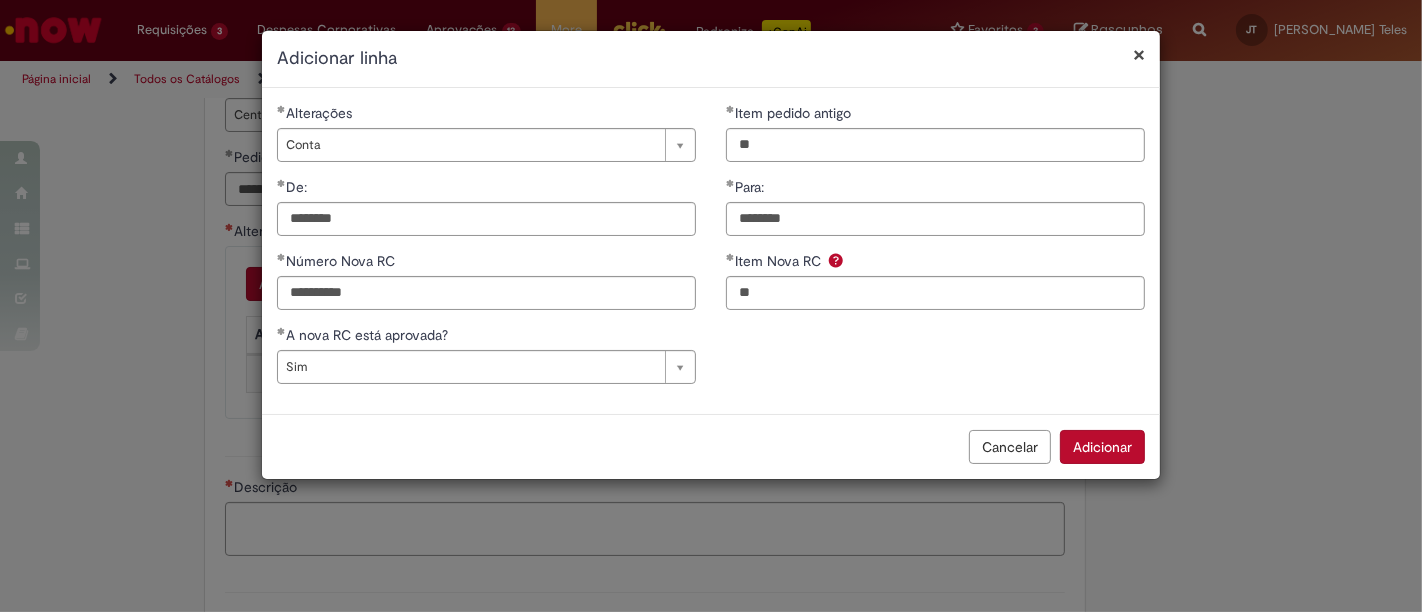 click on "Adicionar" at bounding box center (1102, 447) 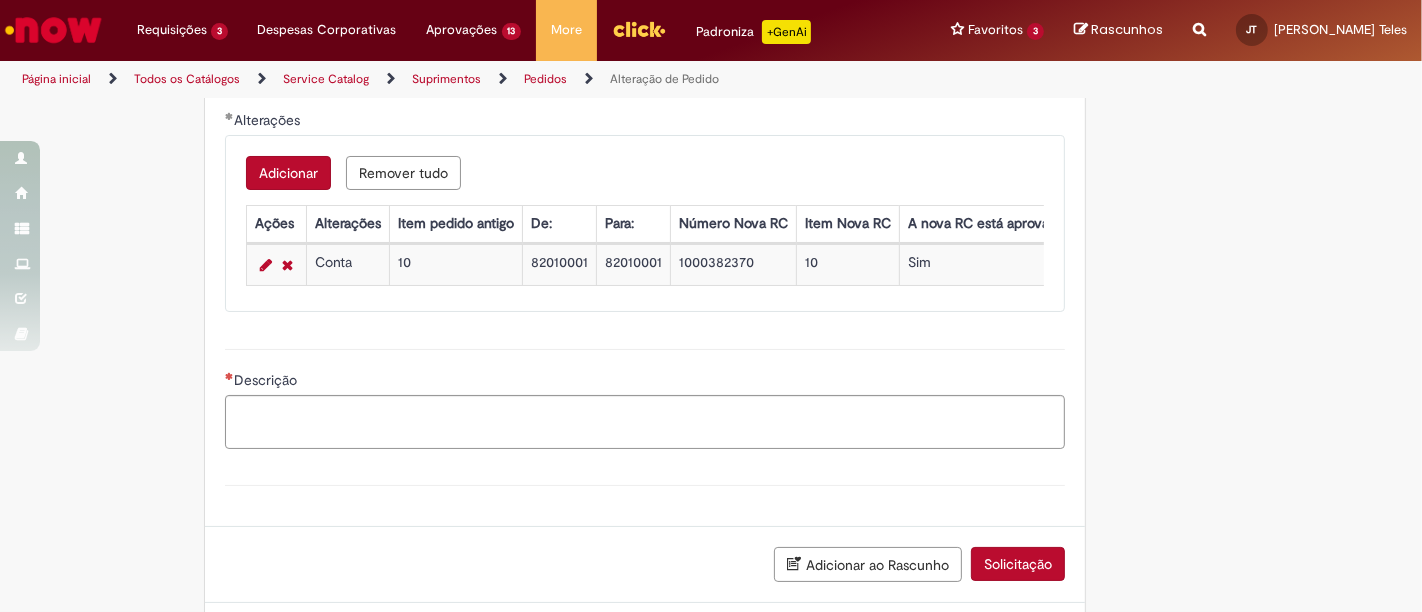 scroll, scrollTop: 1666, scrollLeft: 0, axis: vertical 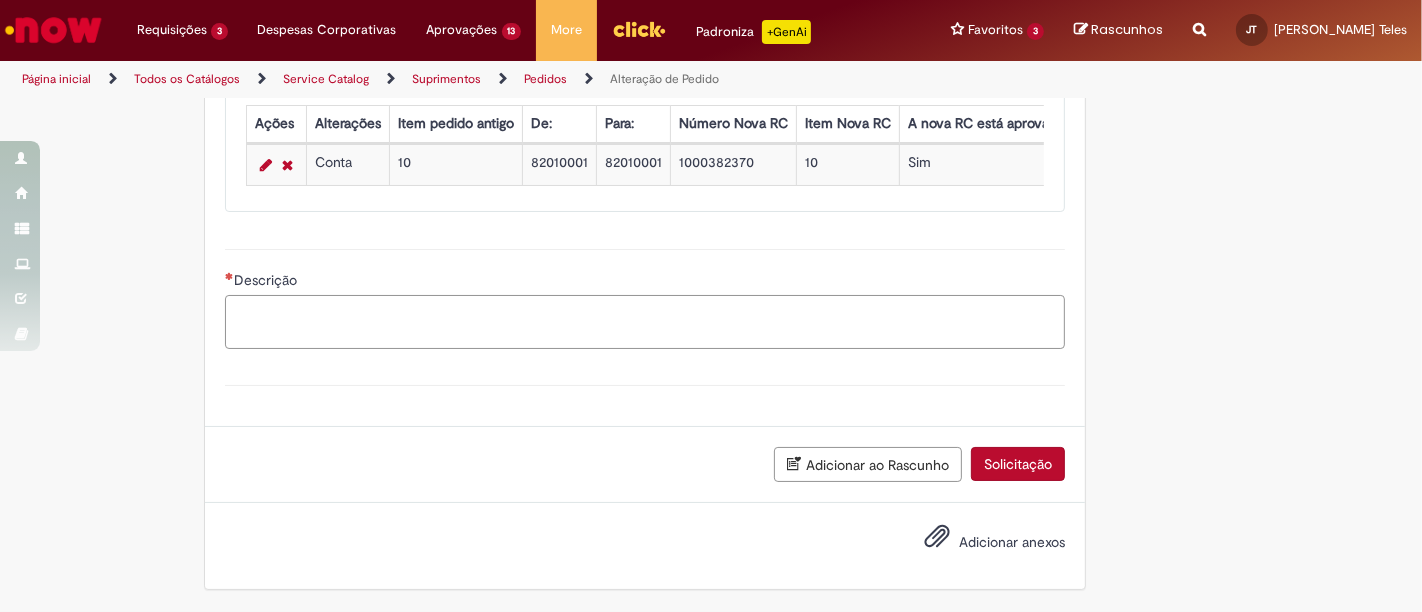 click on "Descrição" at bounding box center [645, 321] 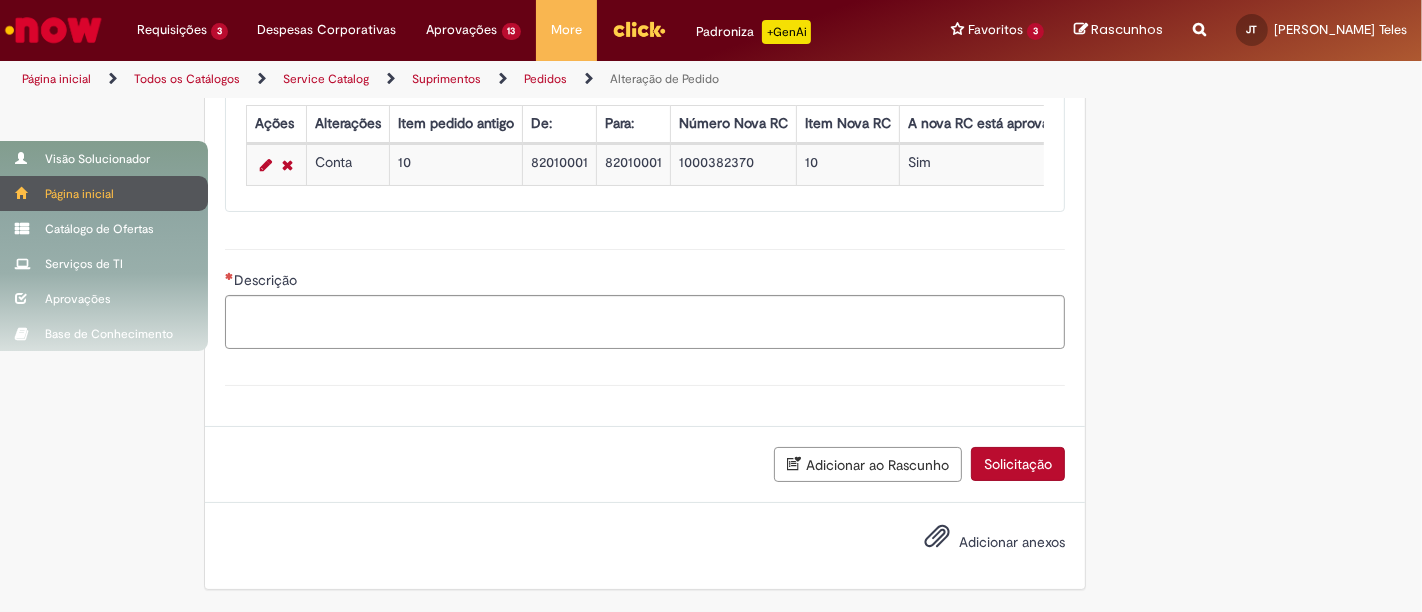 click on "Página inicial" at bounding box center (104, 193) 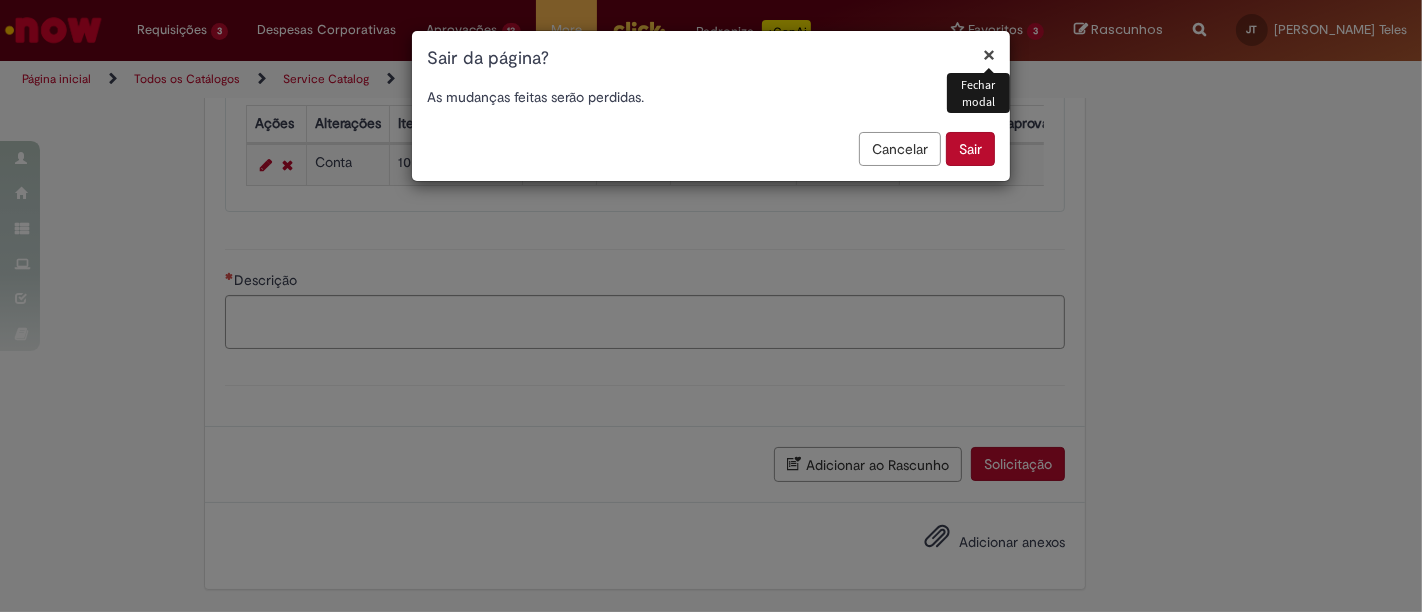 click on "Sair" at bounding box center [970, 149] 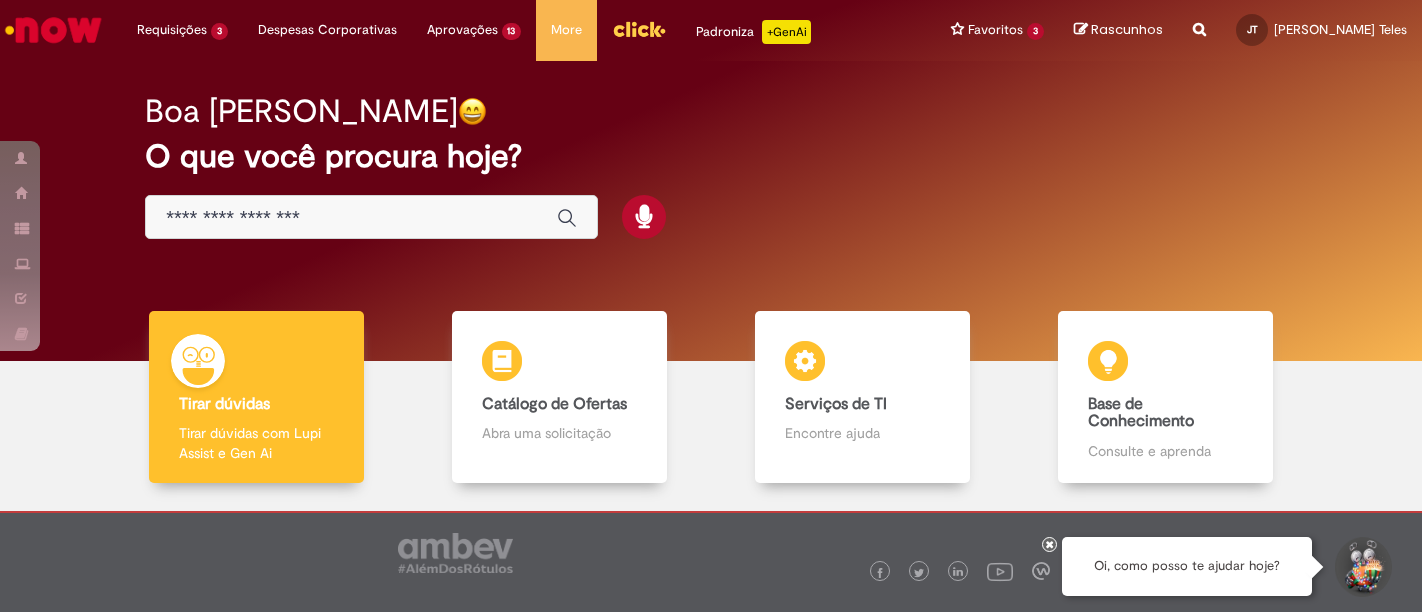 scroll, scrollTop: 0, scrollLeft: 0, axis: both 